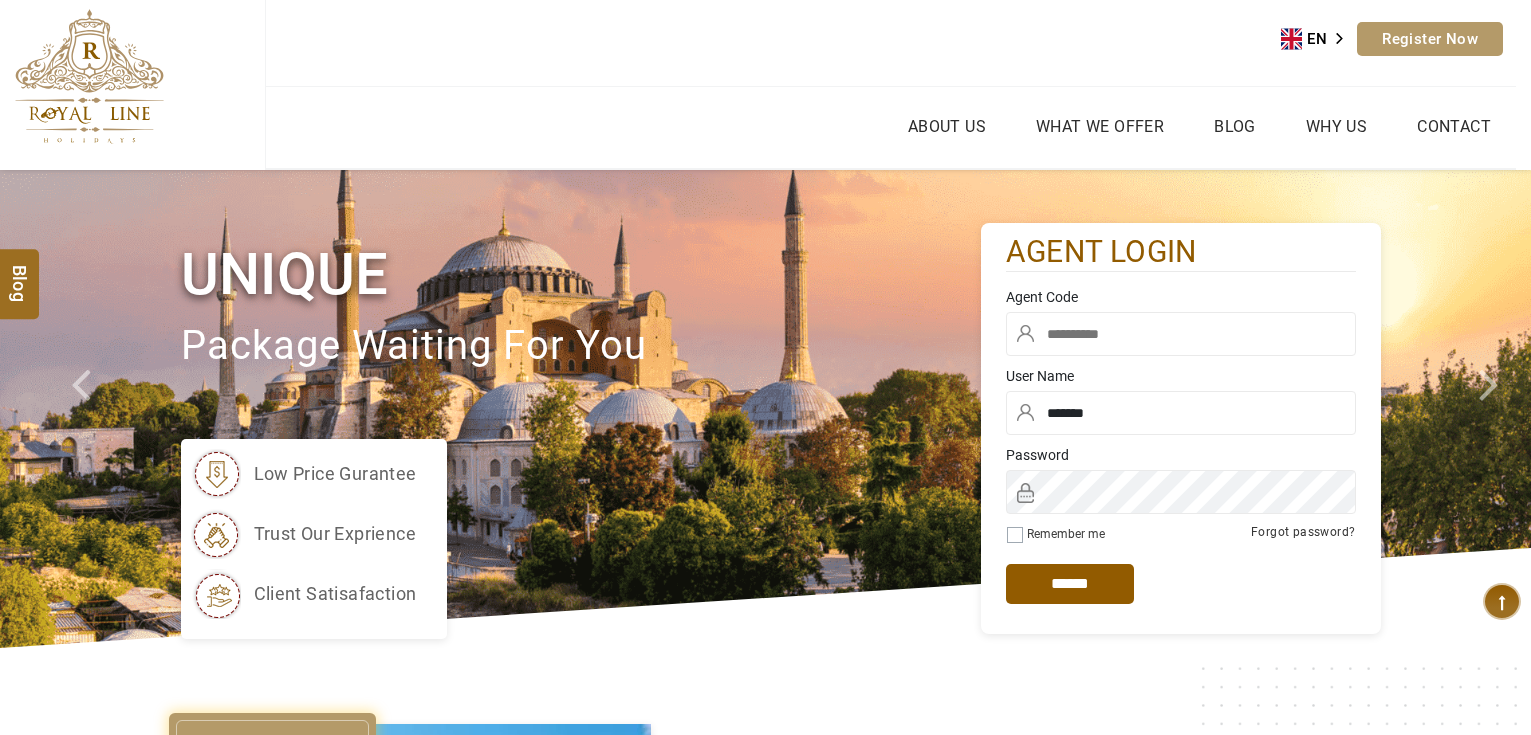 click at bounding box center [1181, 334] 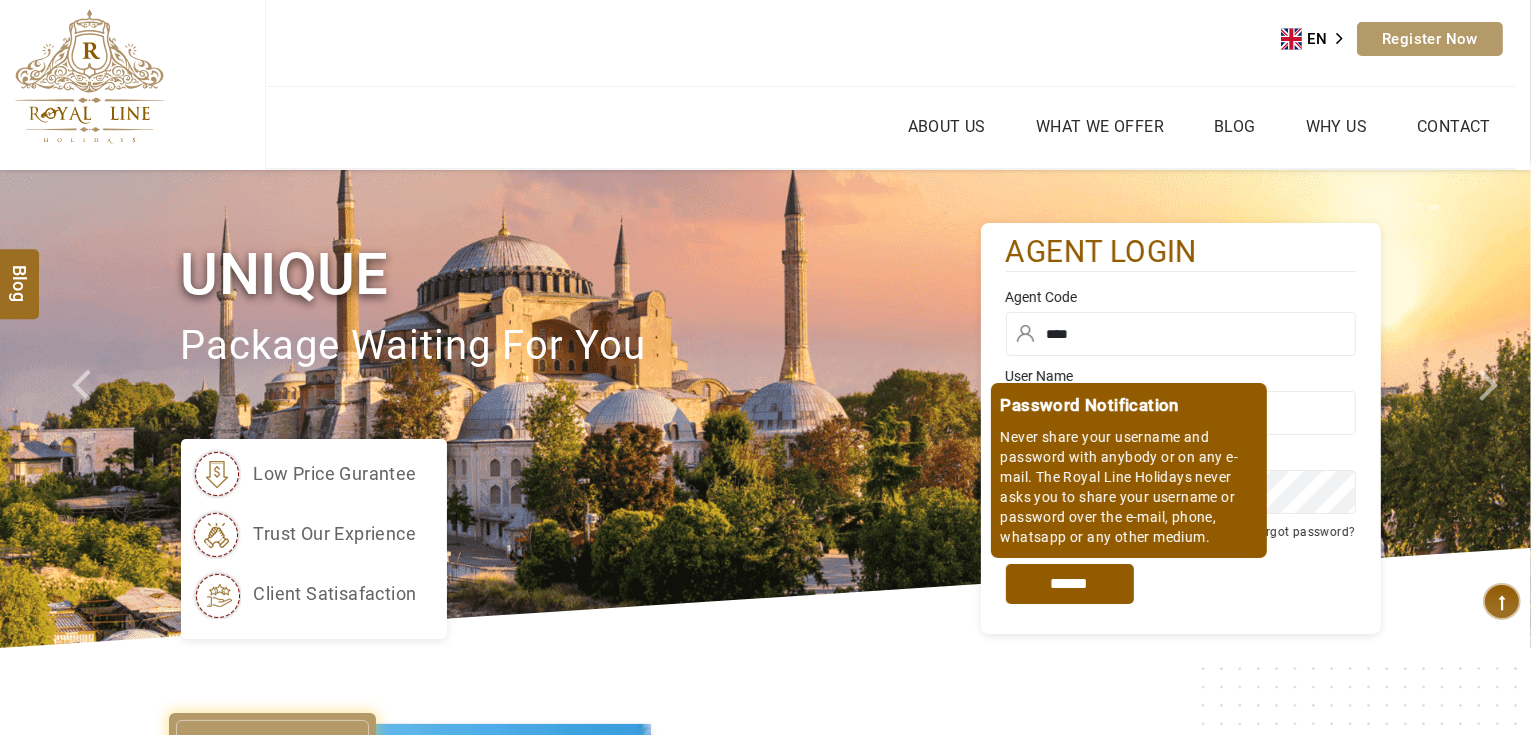 type on "****" 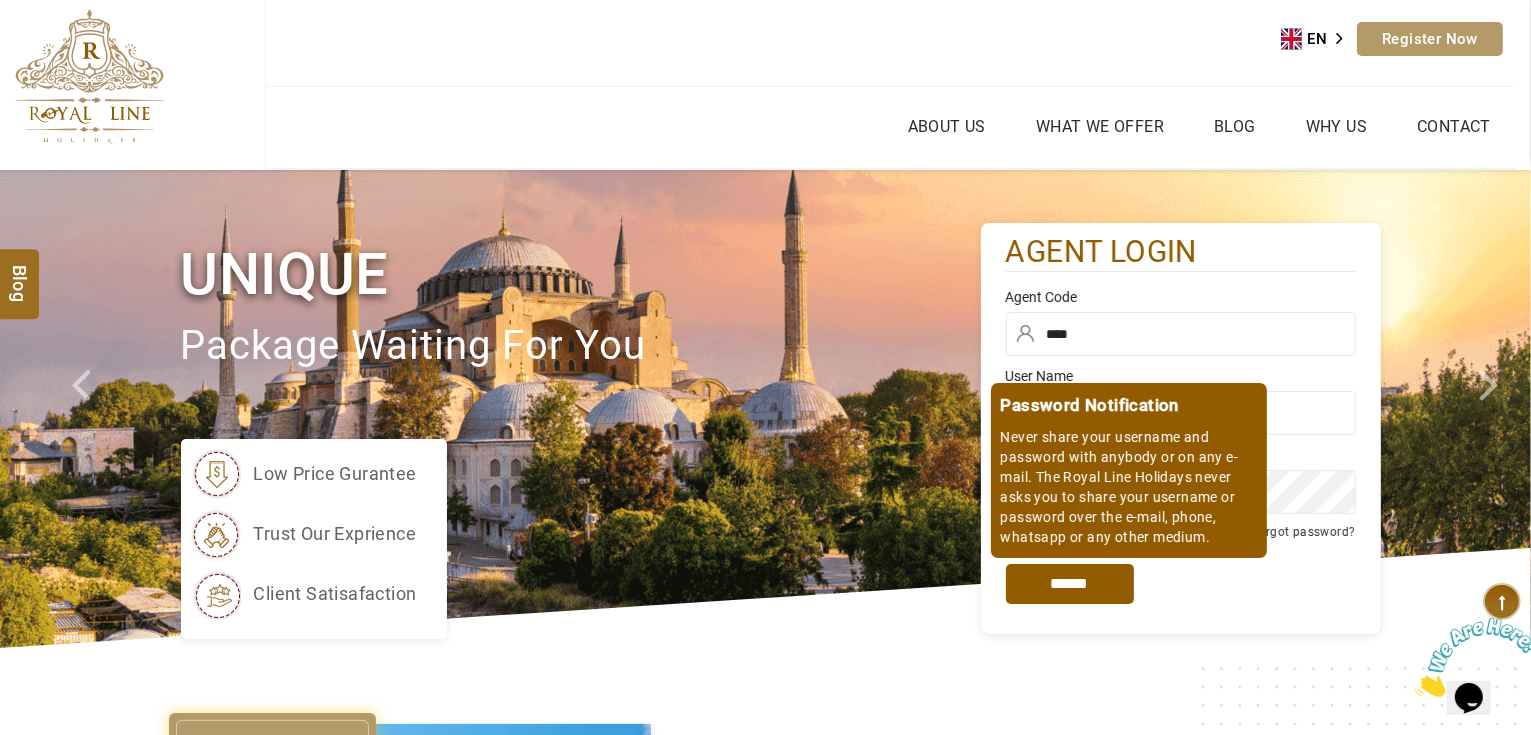 scroll, scrollTop: 0, scrollLeft: 0, axis: both 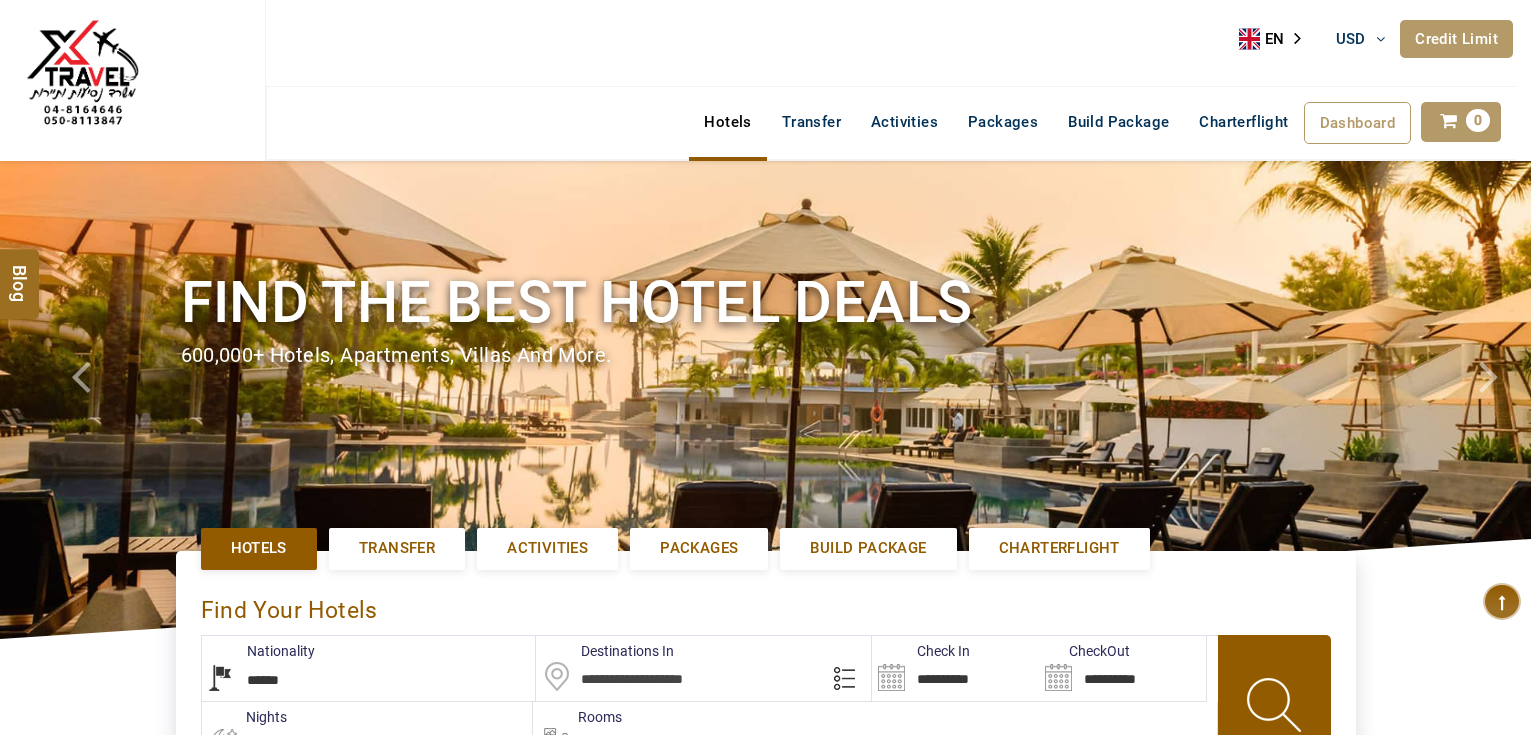 select on "******" 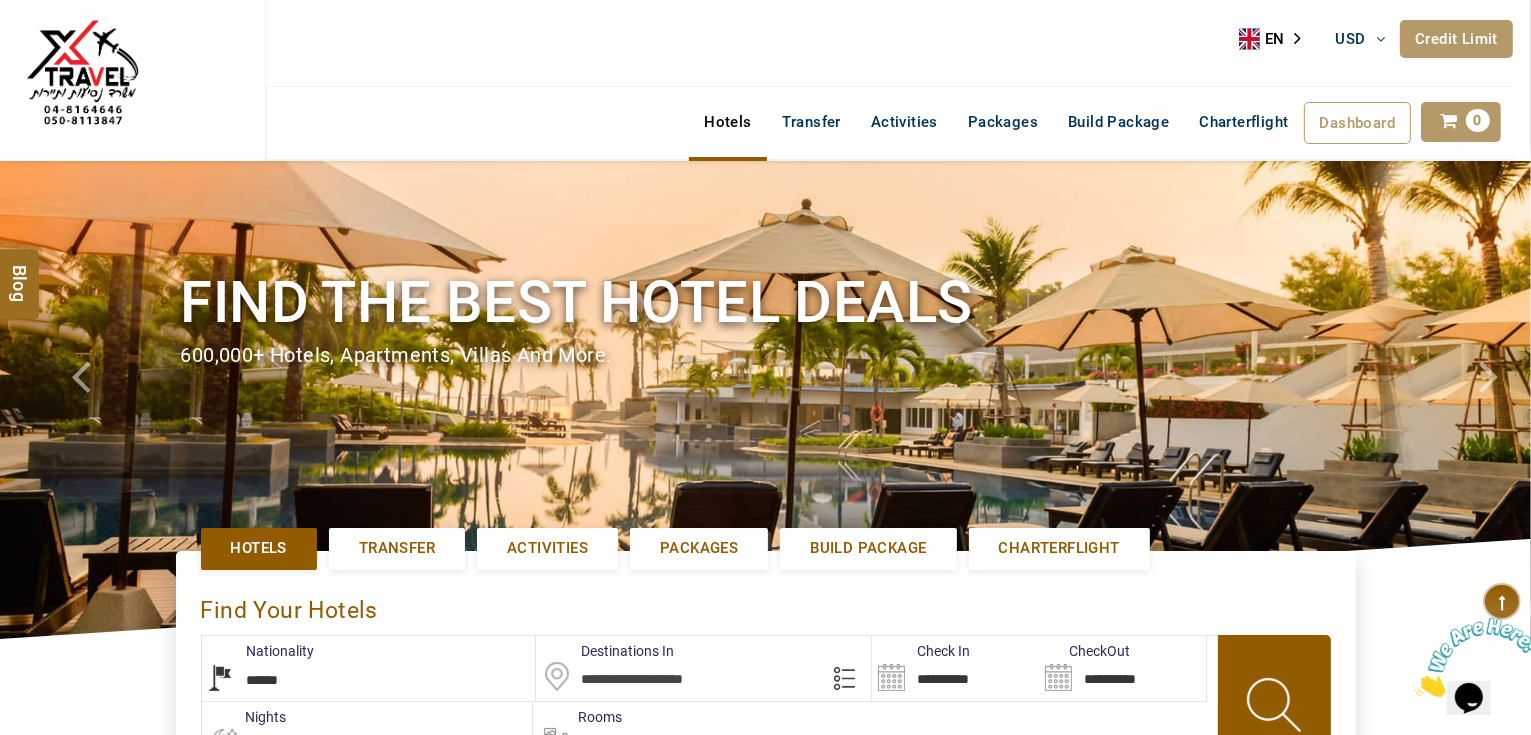 scroll, scrollTop: 0, scrollLeft: 0, axis: both 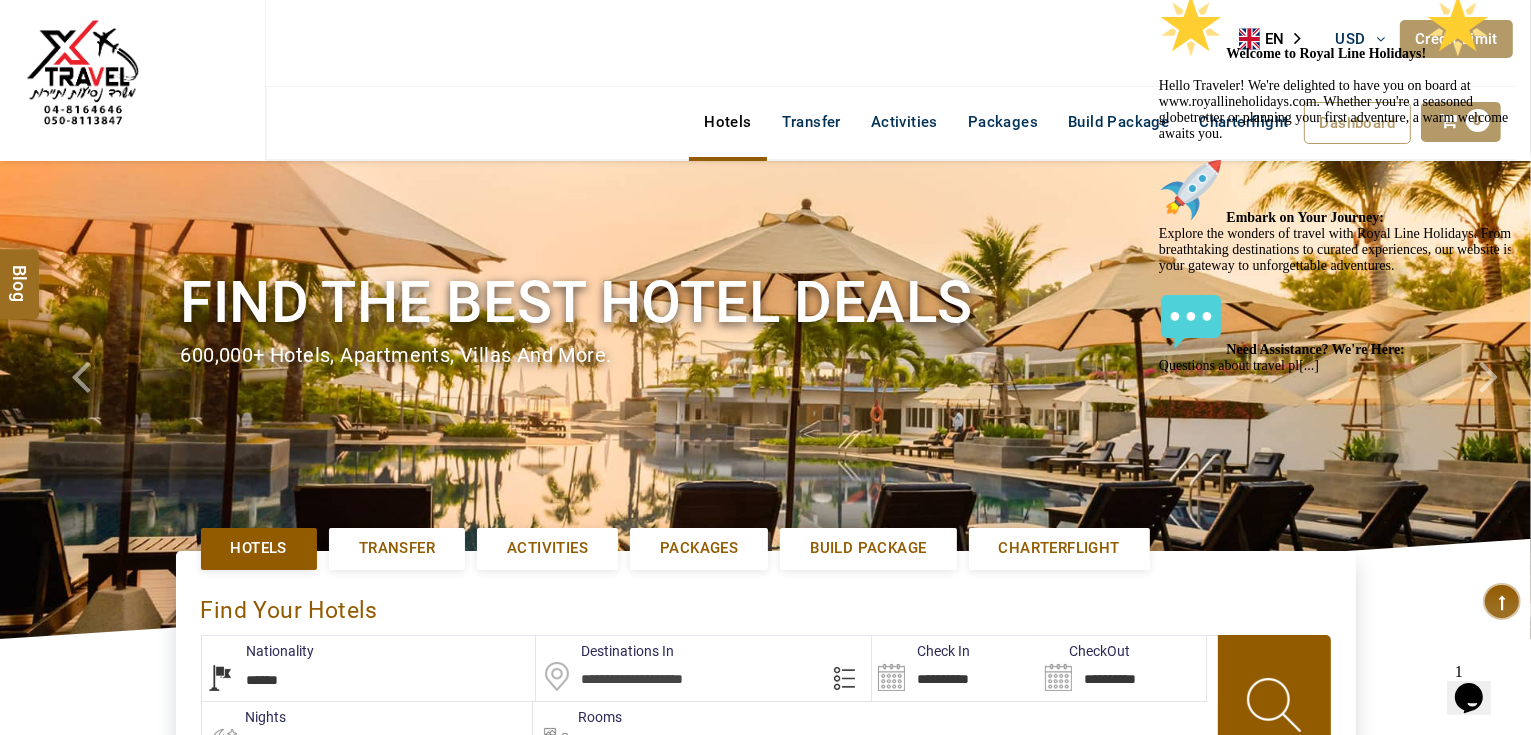click at bounding box center (1158, -6) 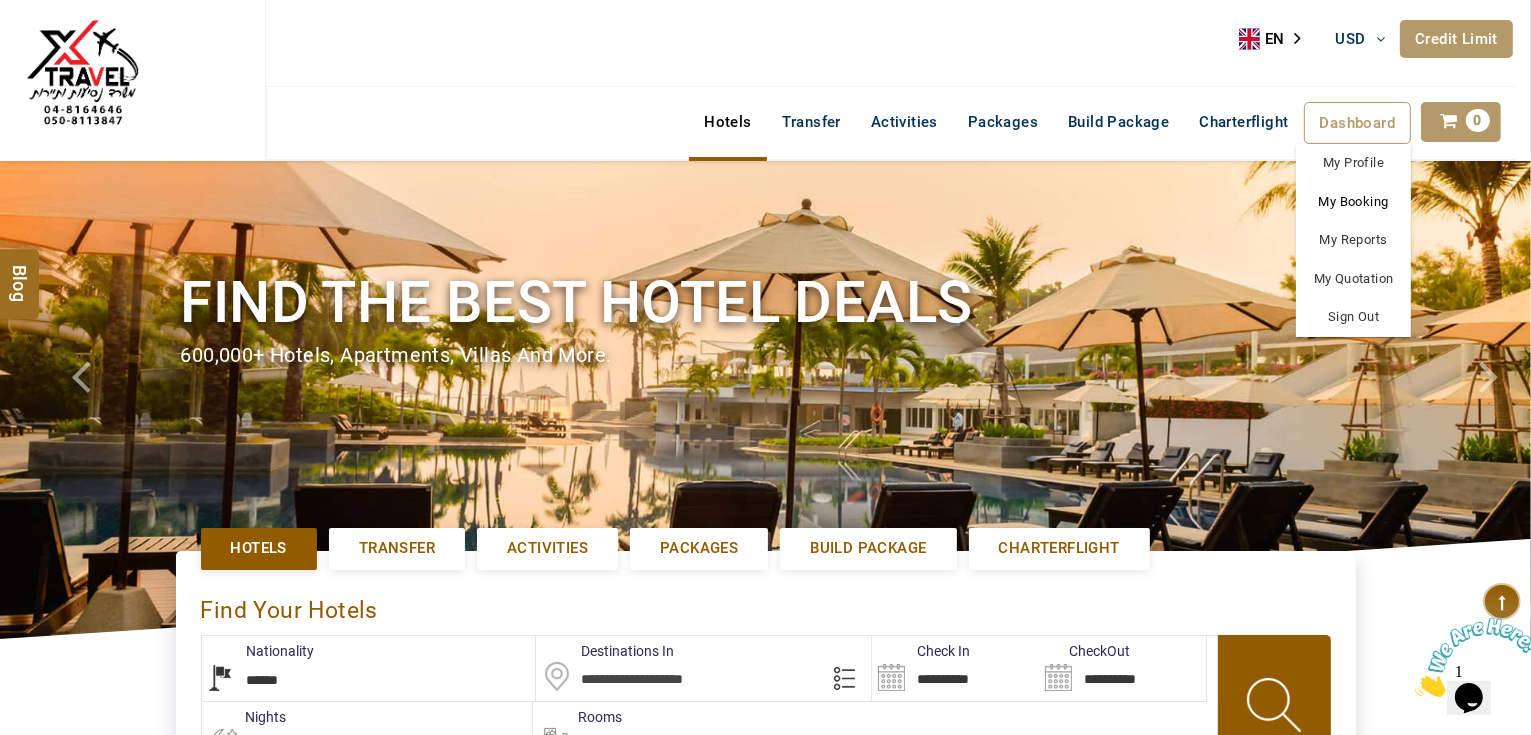 click on "My Booking" at bounding box center (1353, 202) 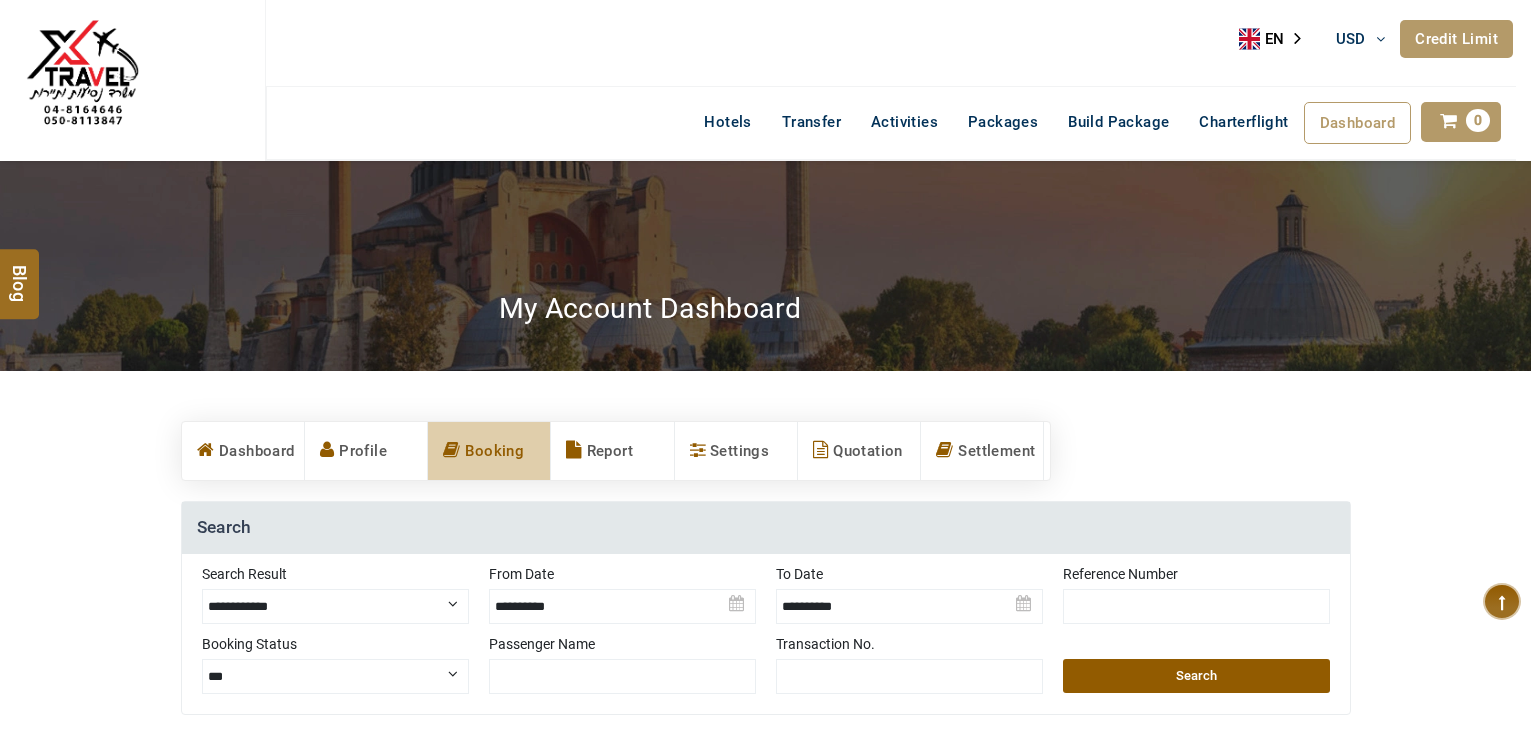scroll, scrollTop: 0, scrollLeft: 0, axis: both 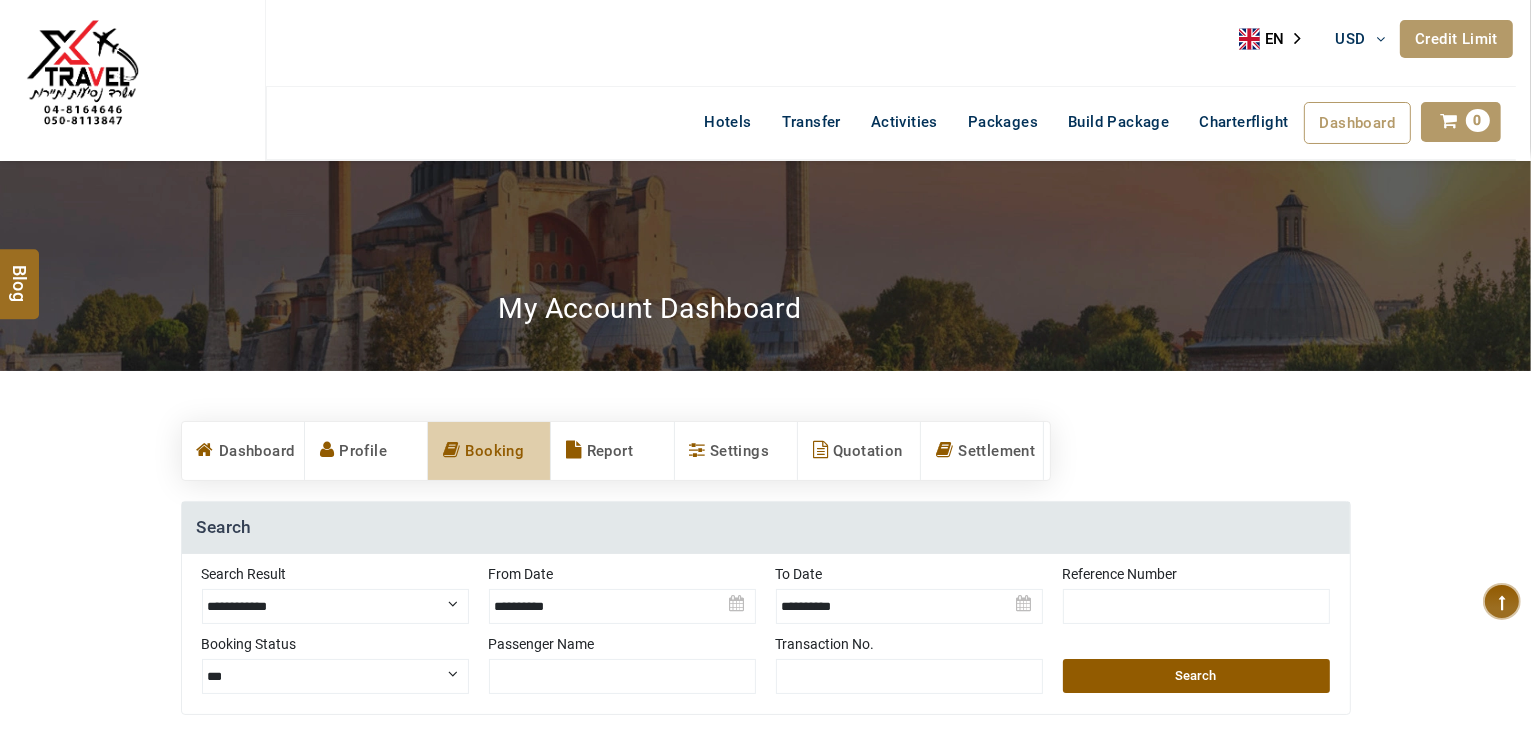 click on "**********" at bounding box center (335, 606) 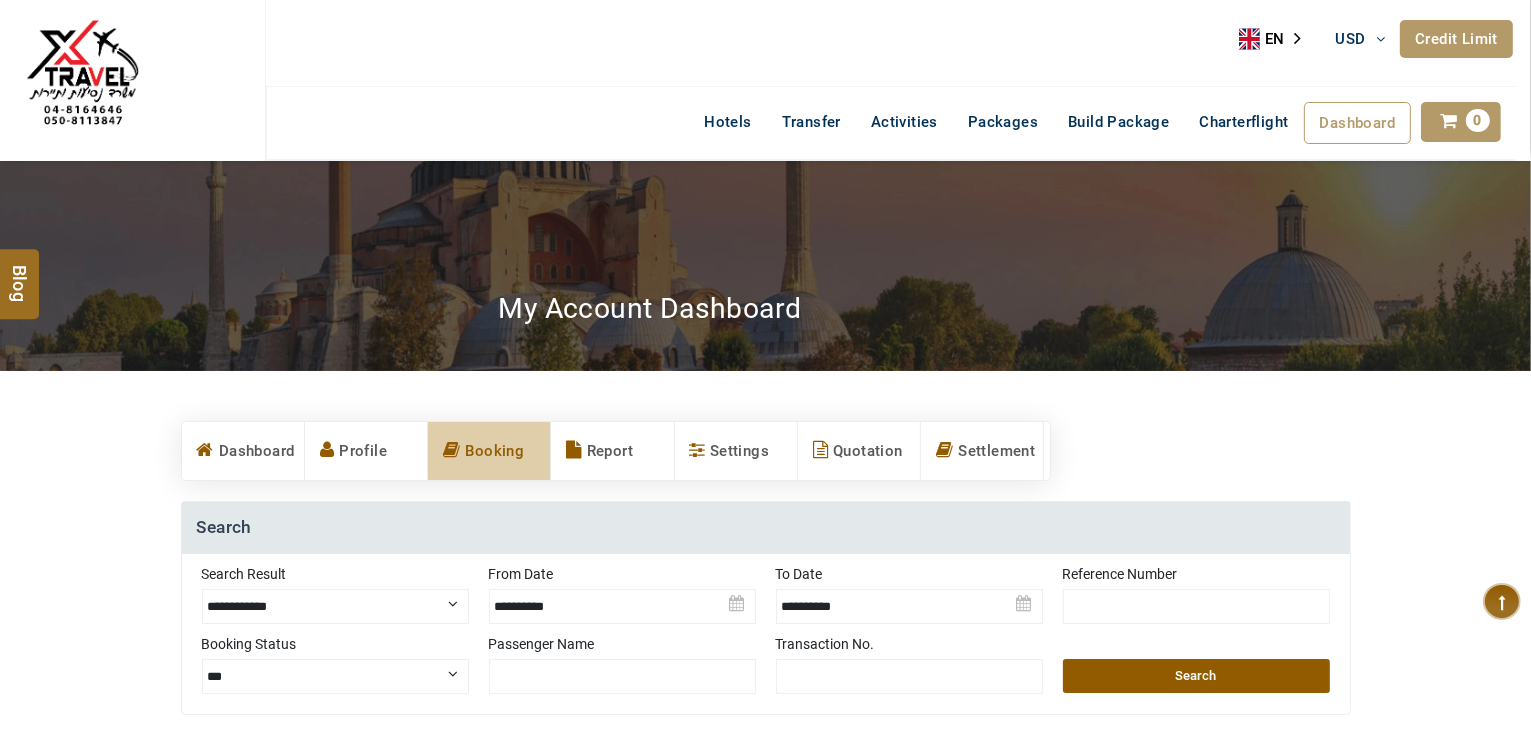 select on "**********" 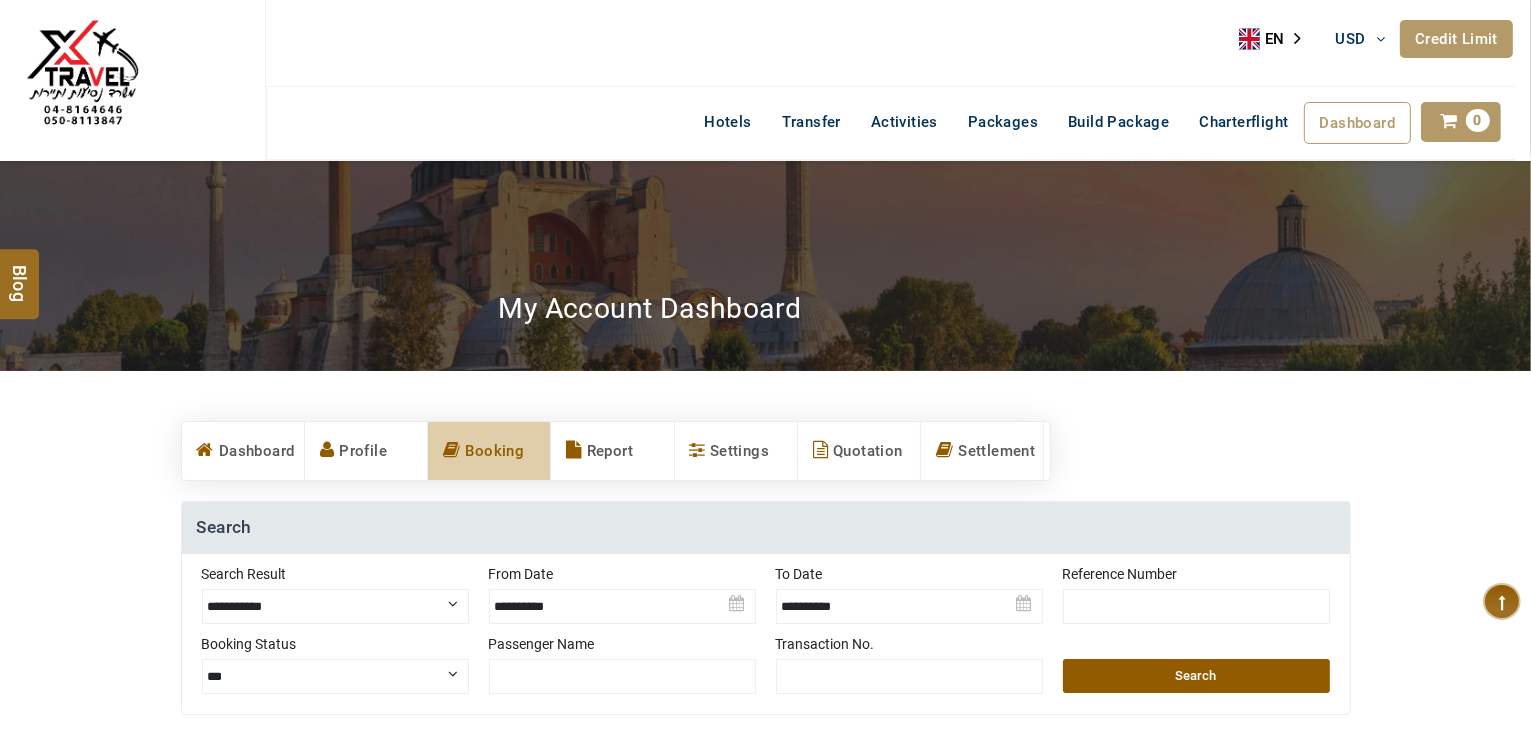 click on "**********" at bounding box center [335, 606] 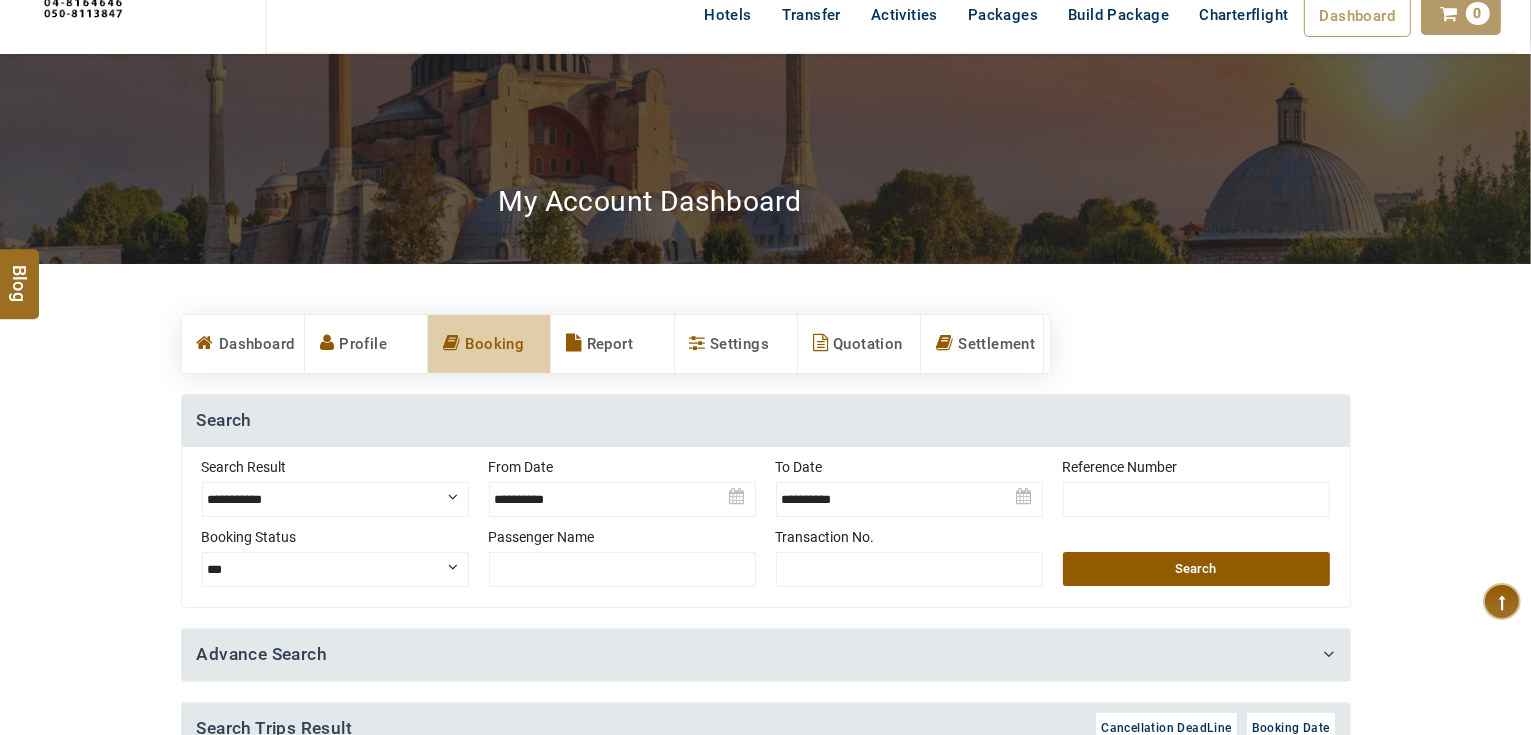 scroll, scrollTop: 240, scrollLeft: 0, axis: vertical 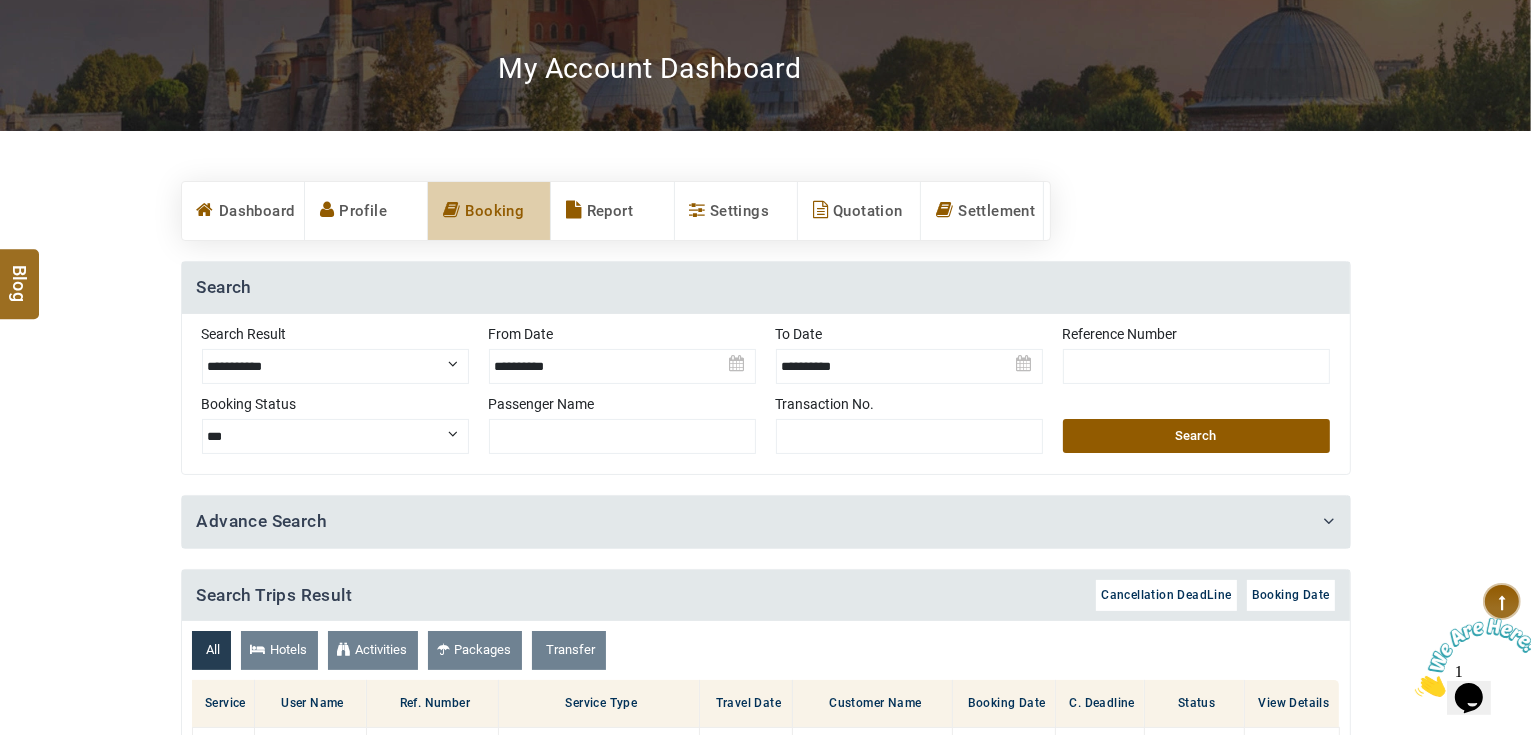 click at bounding box center (909, 359) 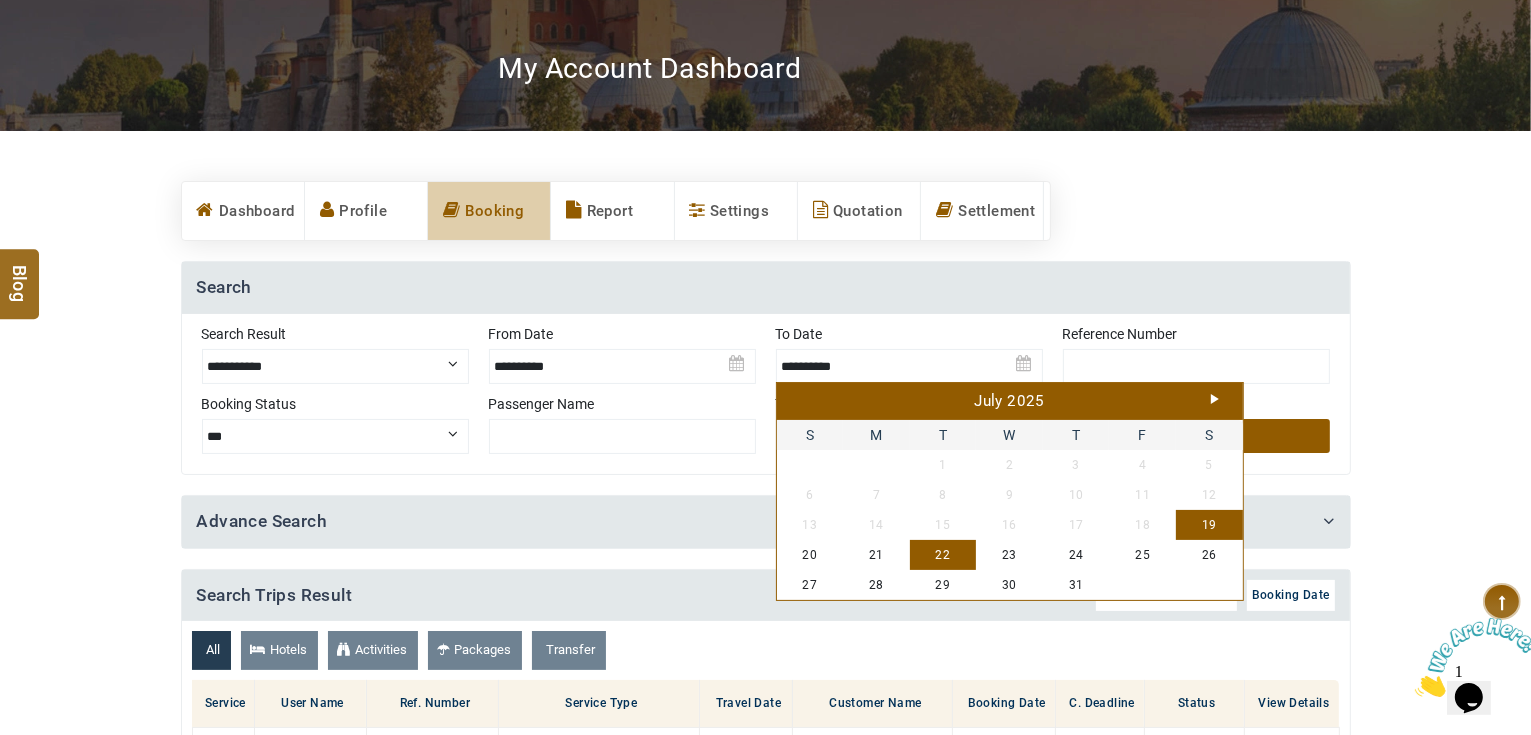 click on "22" at bounding box center [943, 555] 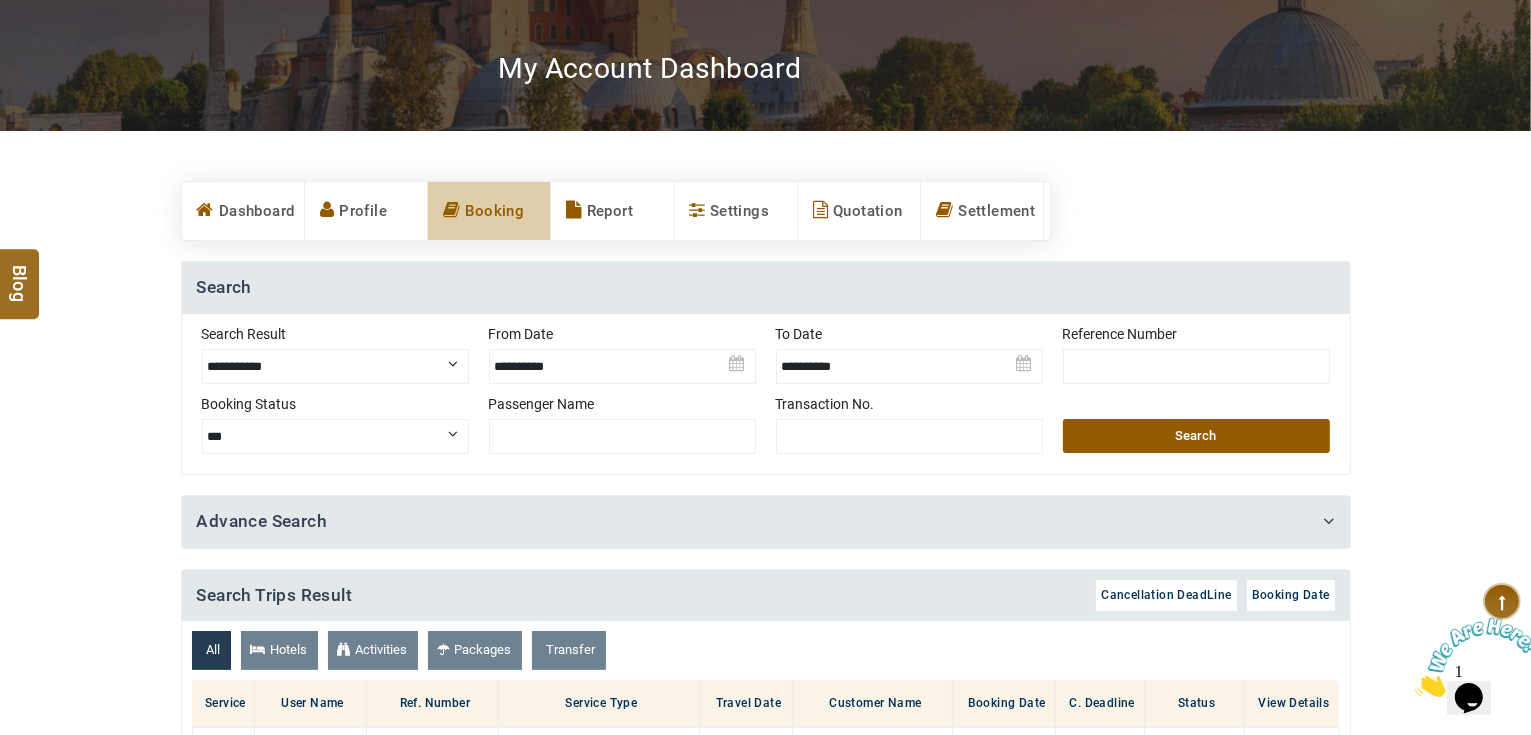 click on "Search" at bounding box center (1196, 436) 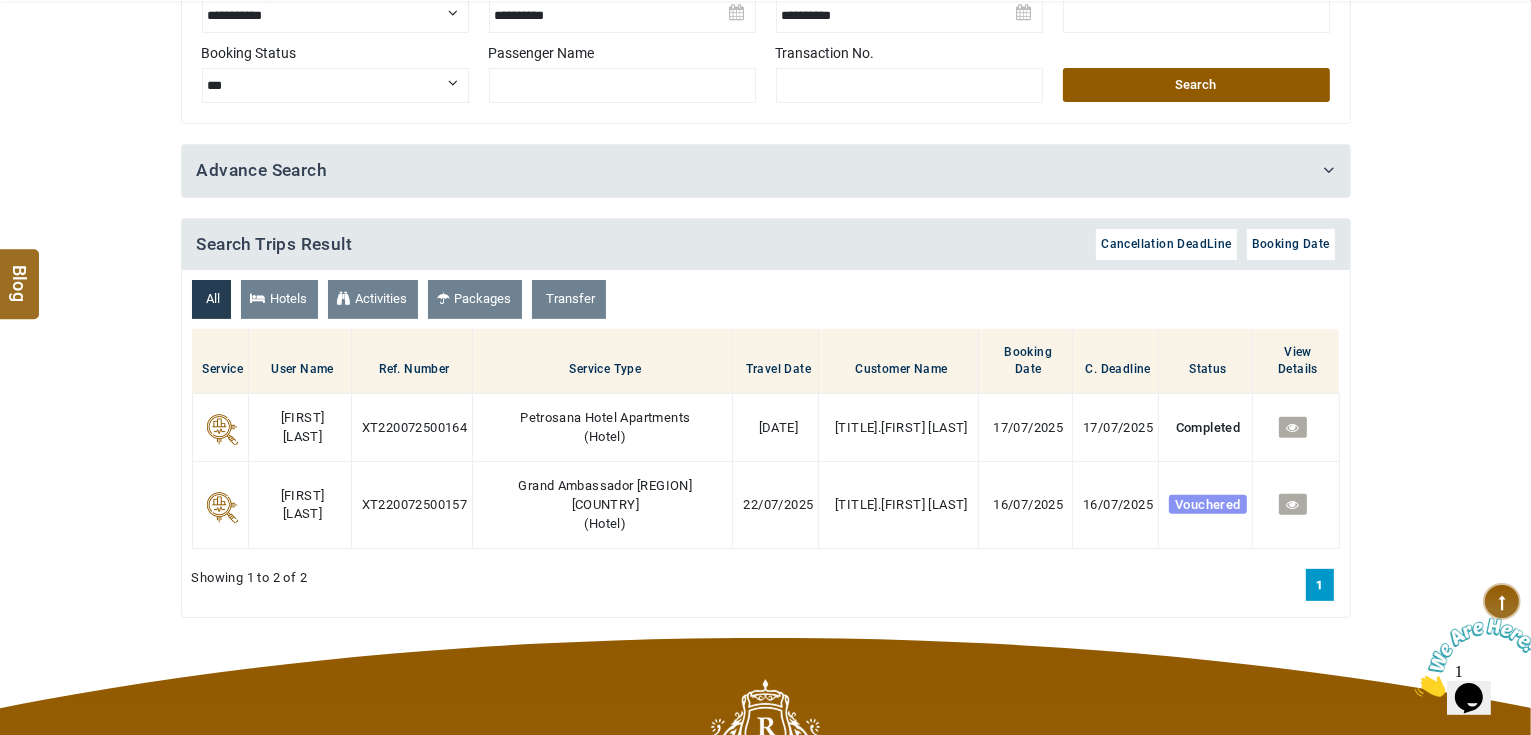 scroll, scrollTop: 640, scrollLeft: 0, axis: vertical 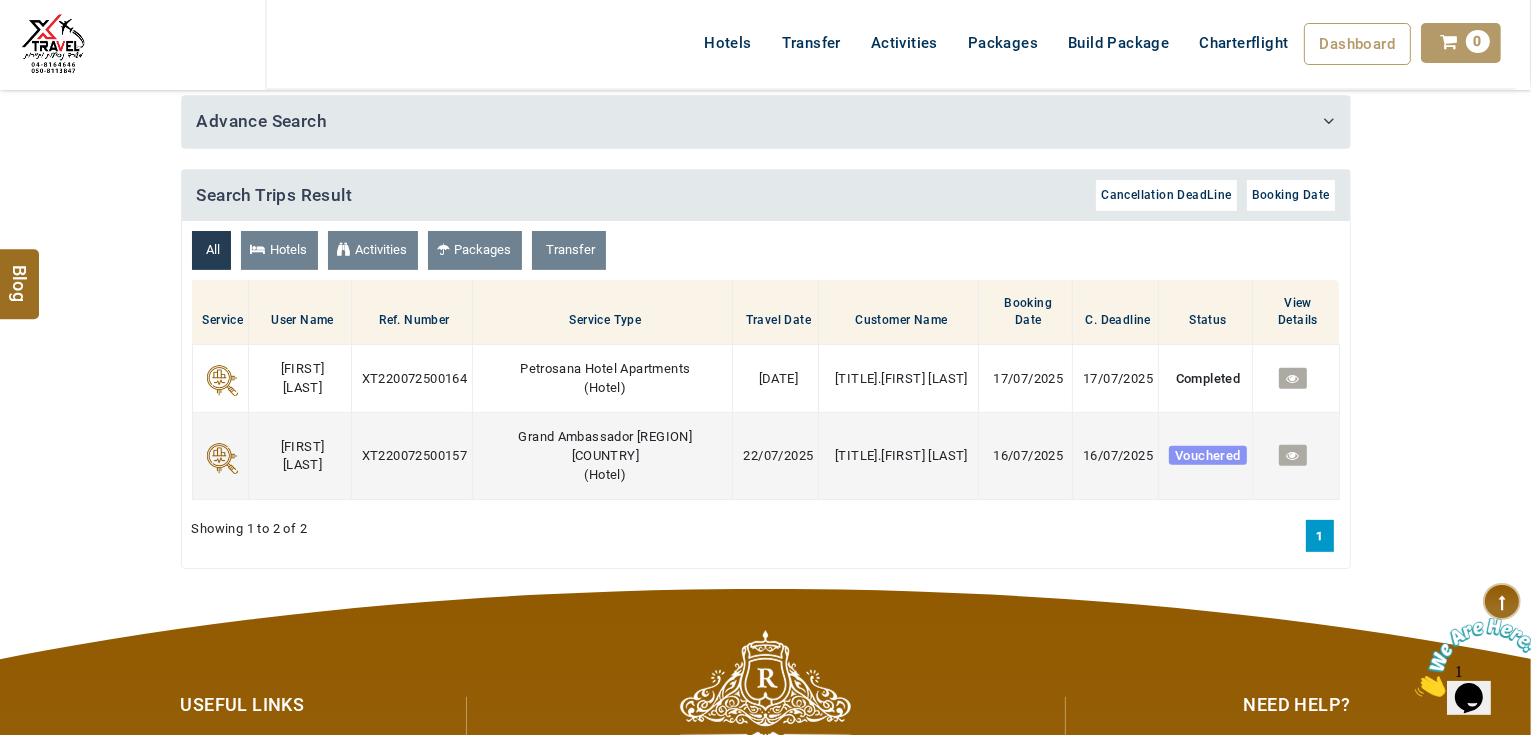 click at bounding box center (1292, 455) 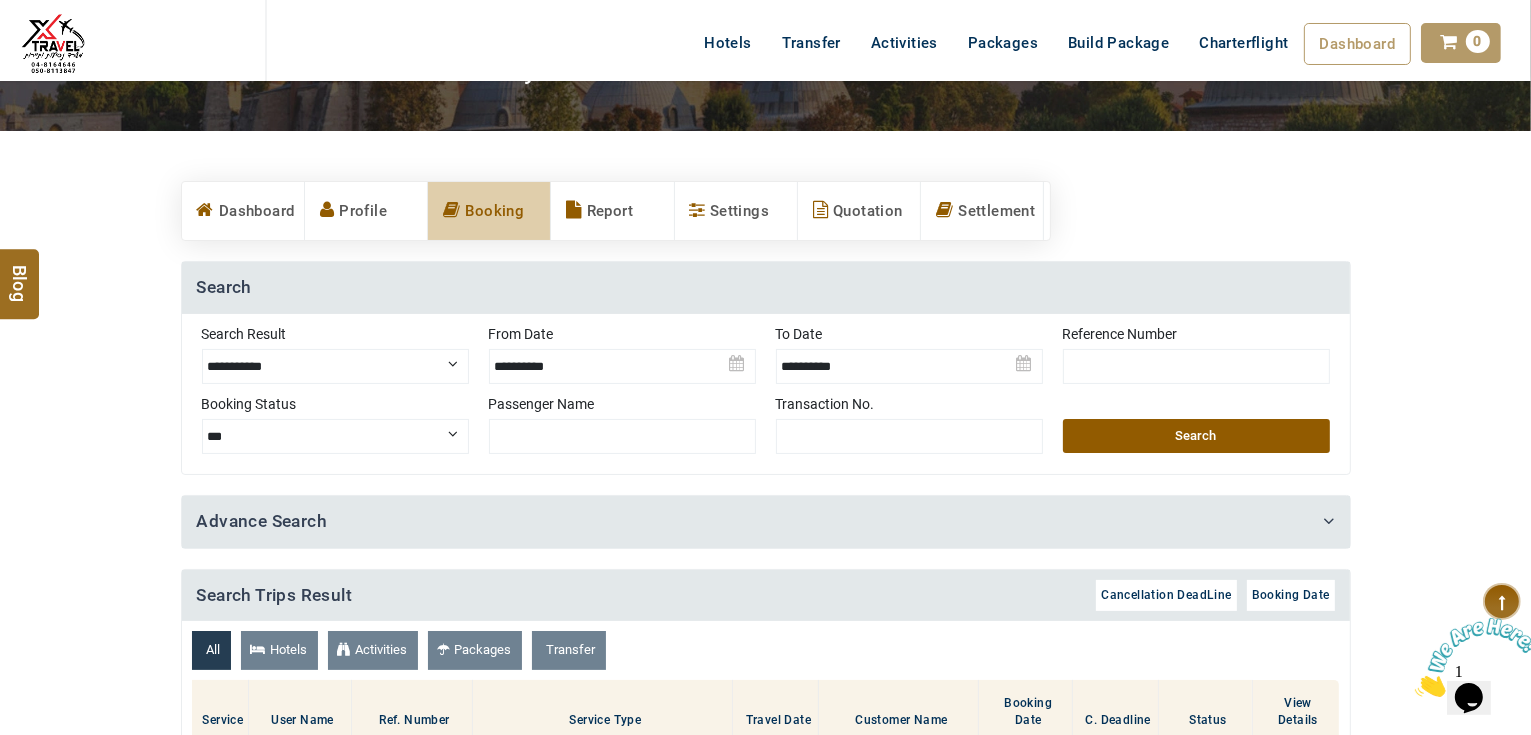 scroll, scrollTop: 240, scrollLeft: 0, axis: vertical 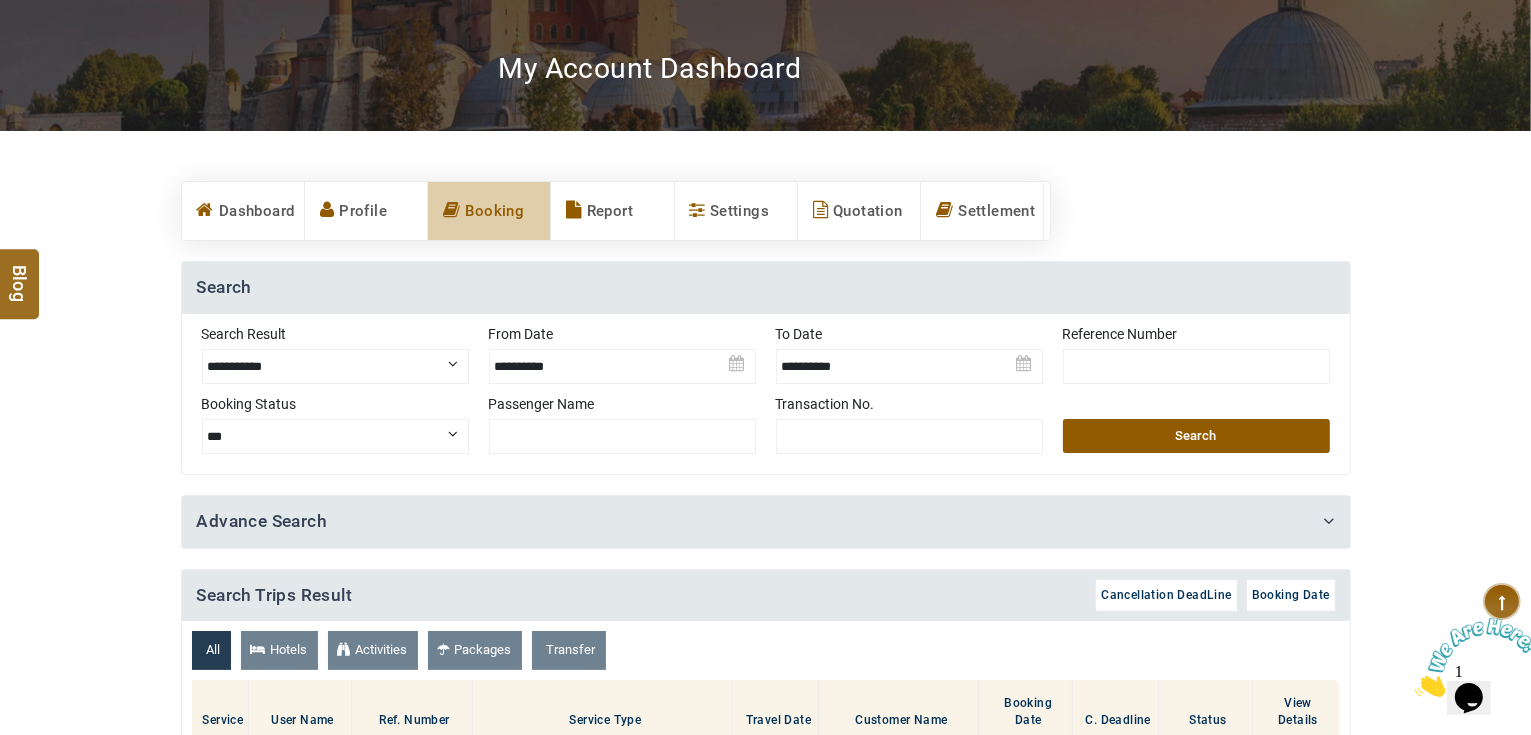click at bounding box center [622, 359] 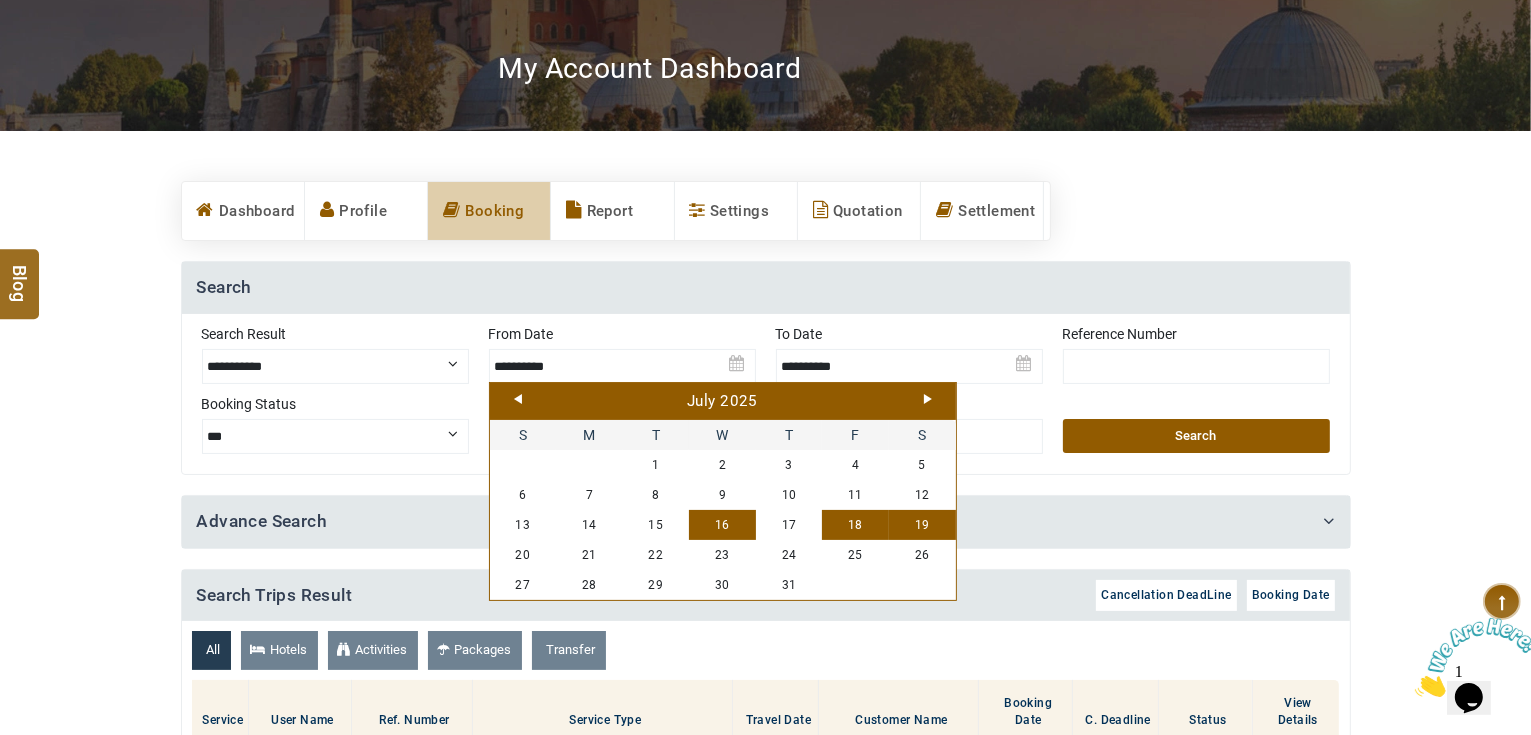 click on "16" at bounding box center [722, 525] 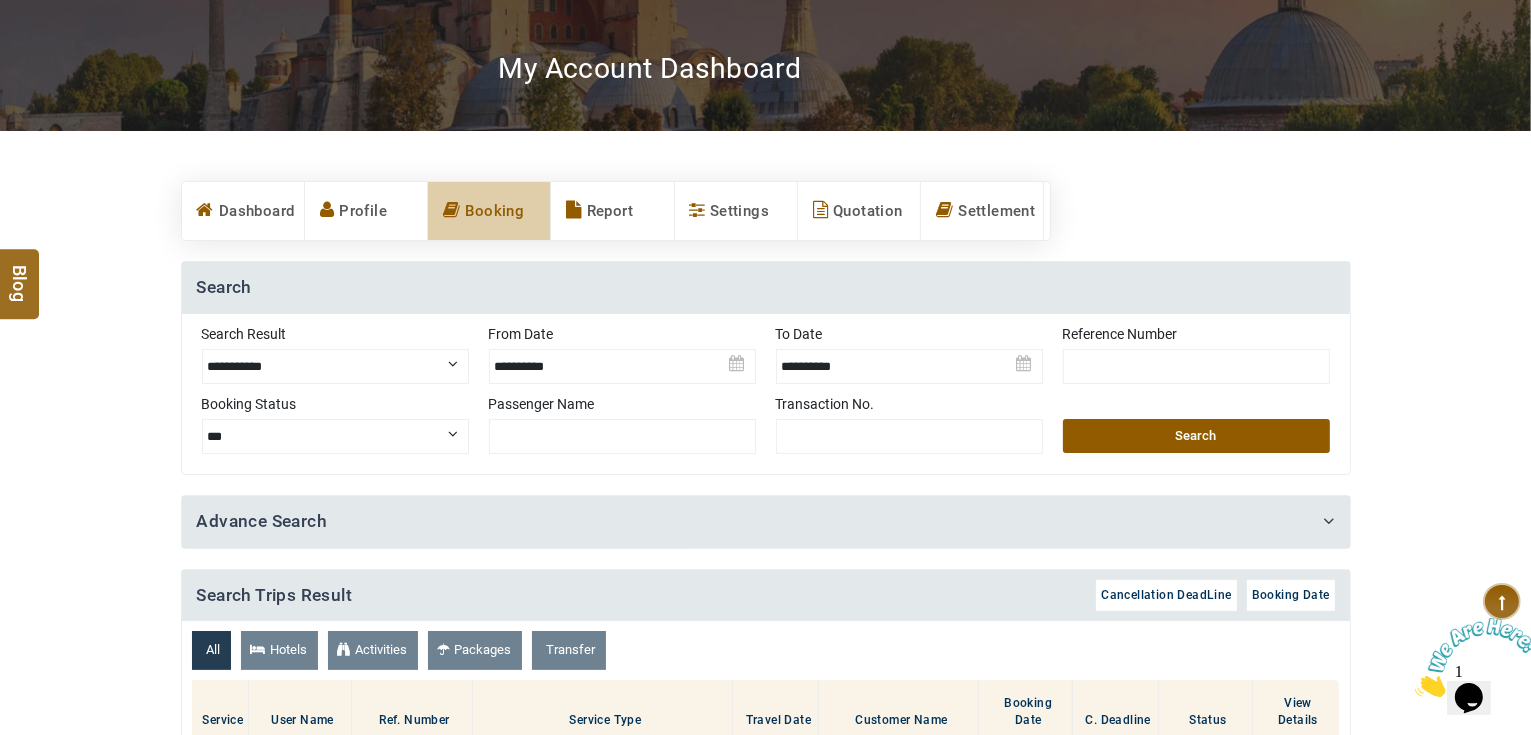 click at bounding box center (909, 359) 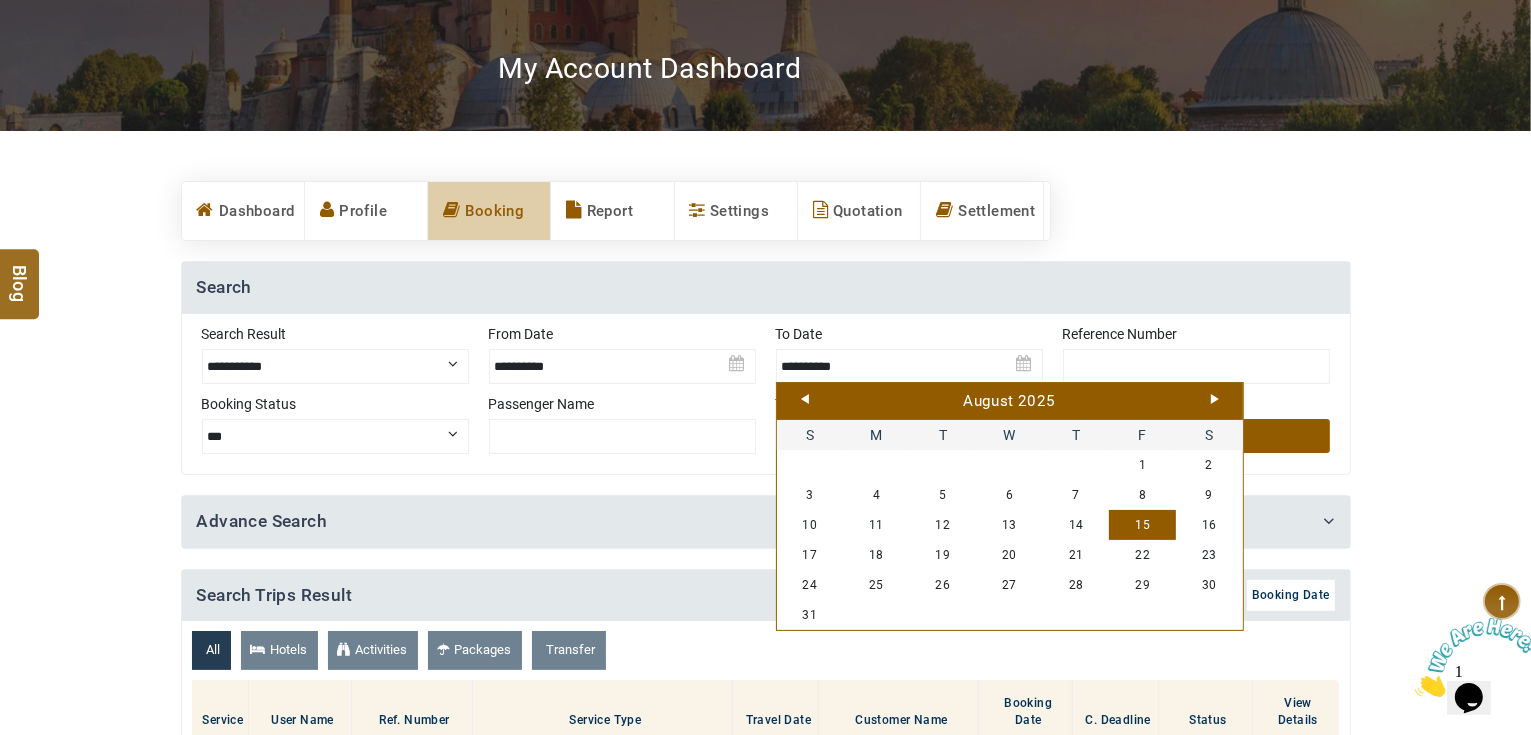 click on "Prev" at bounding box center (805, 399) 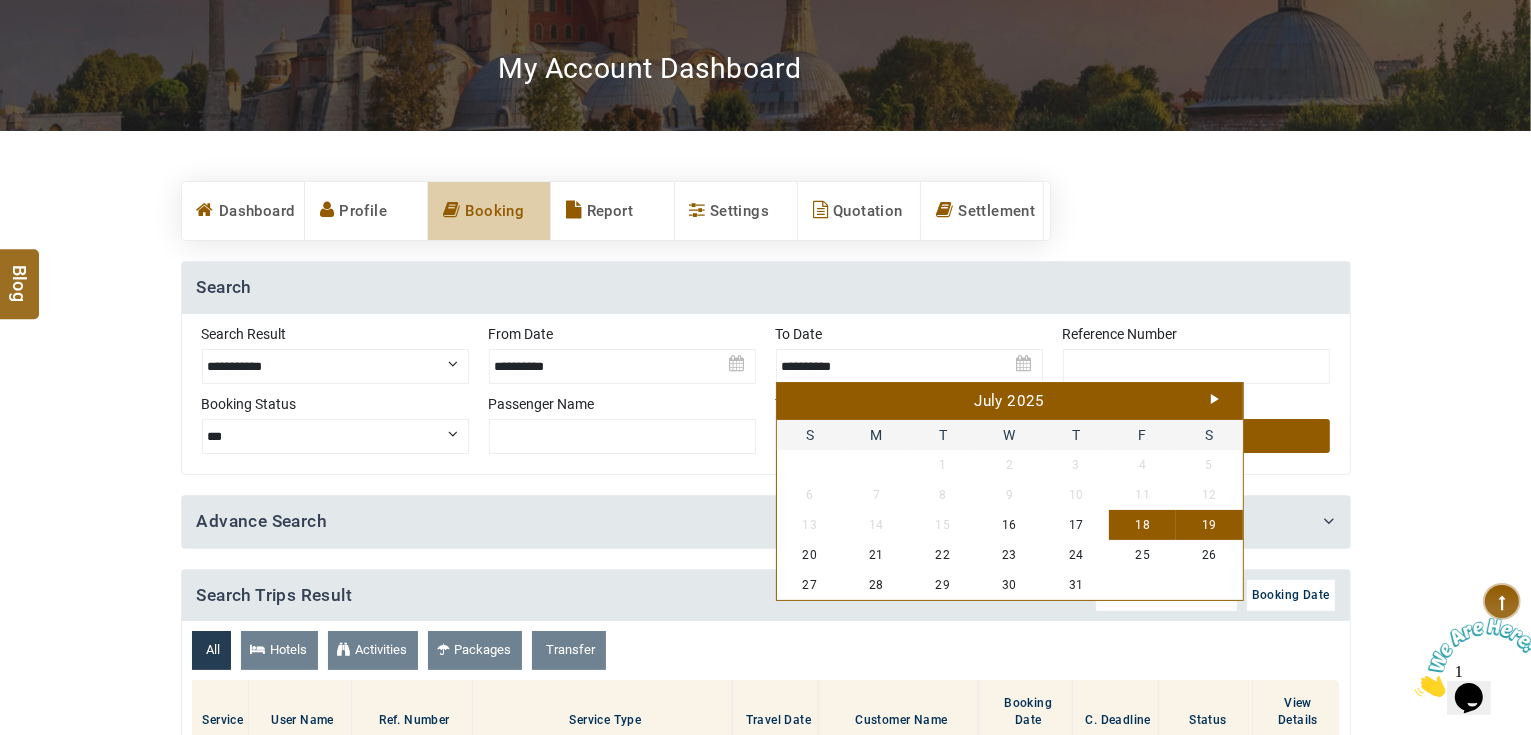 click on "18" at bounding box center (1142, 525) 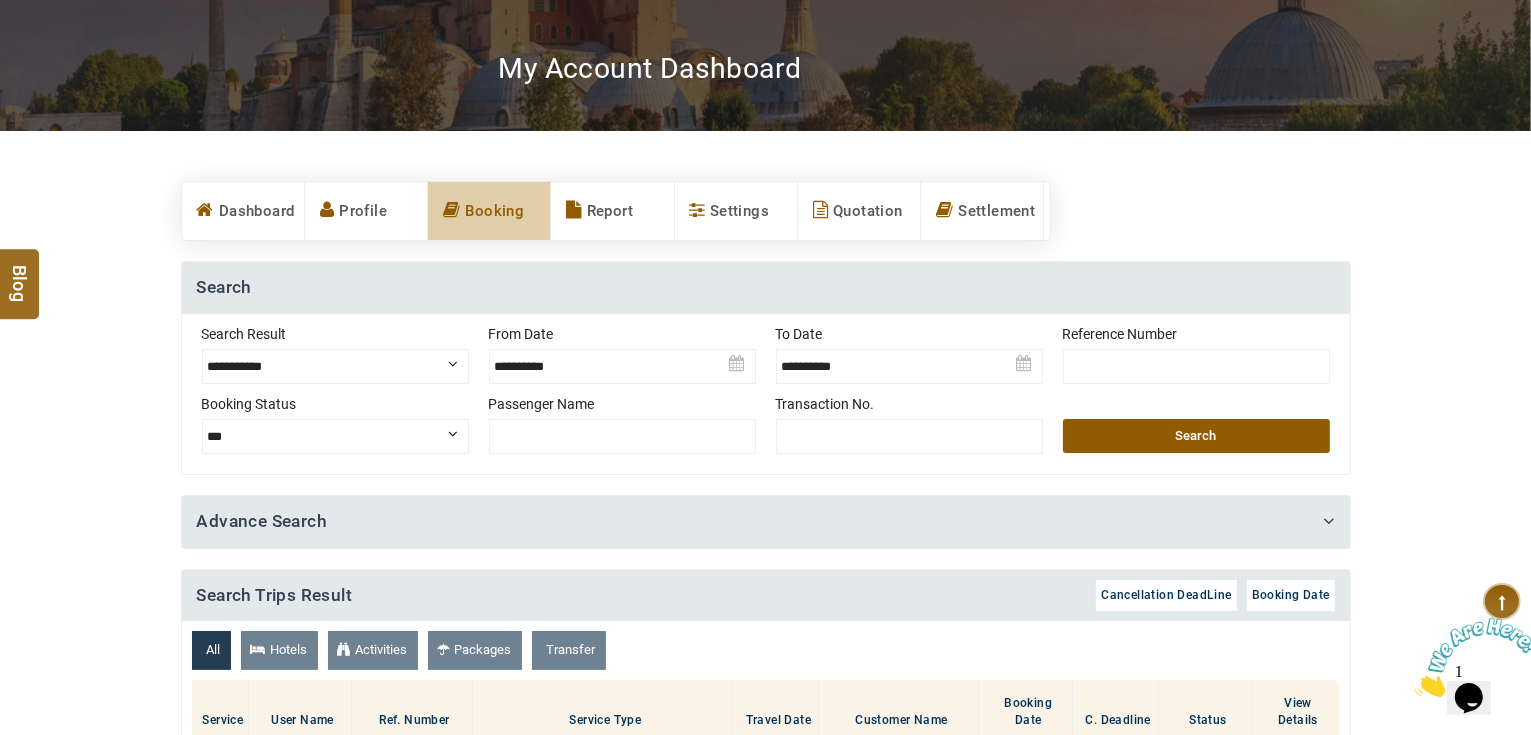 click on "Search" at bounding box center [1196, 436] 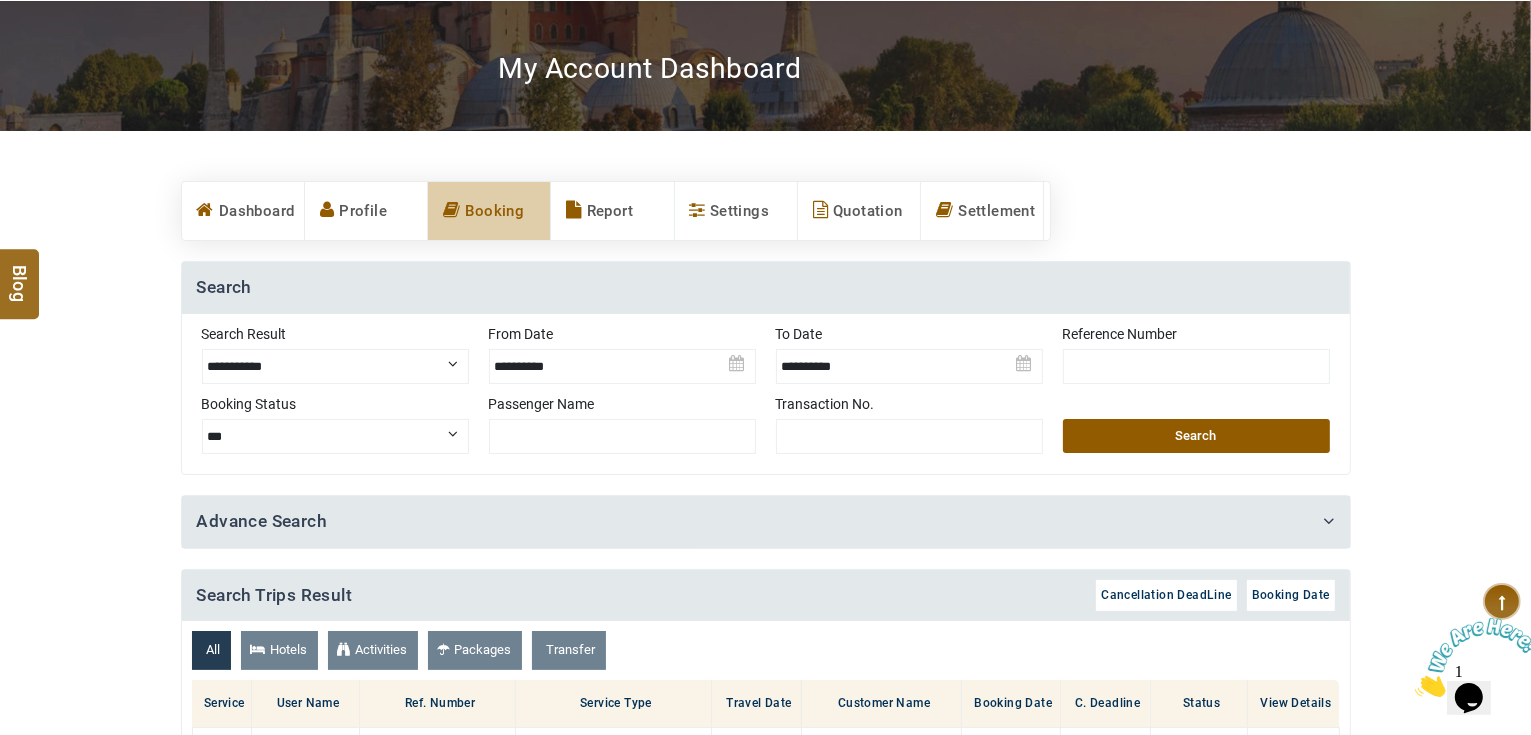 scroll, scrollTop: 640, scrollLeft: 0, axis: vertical 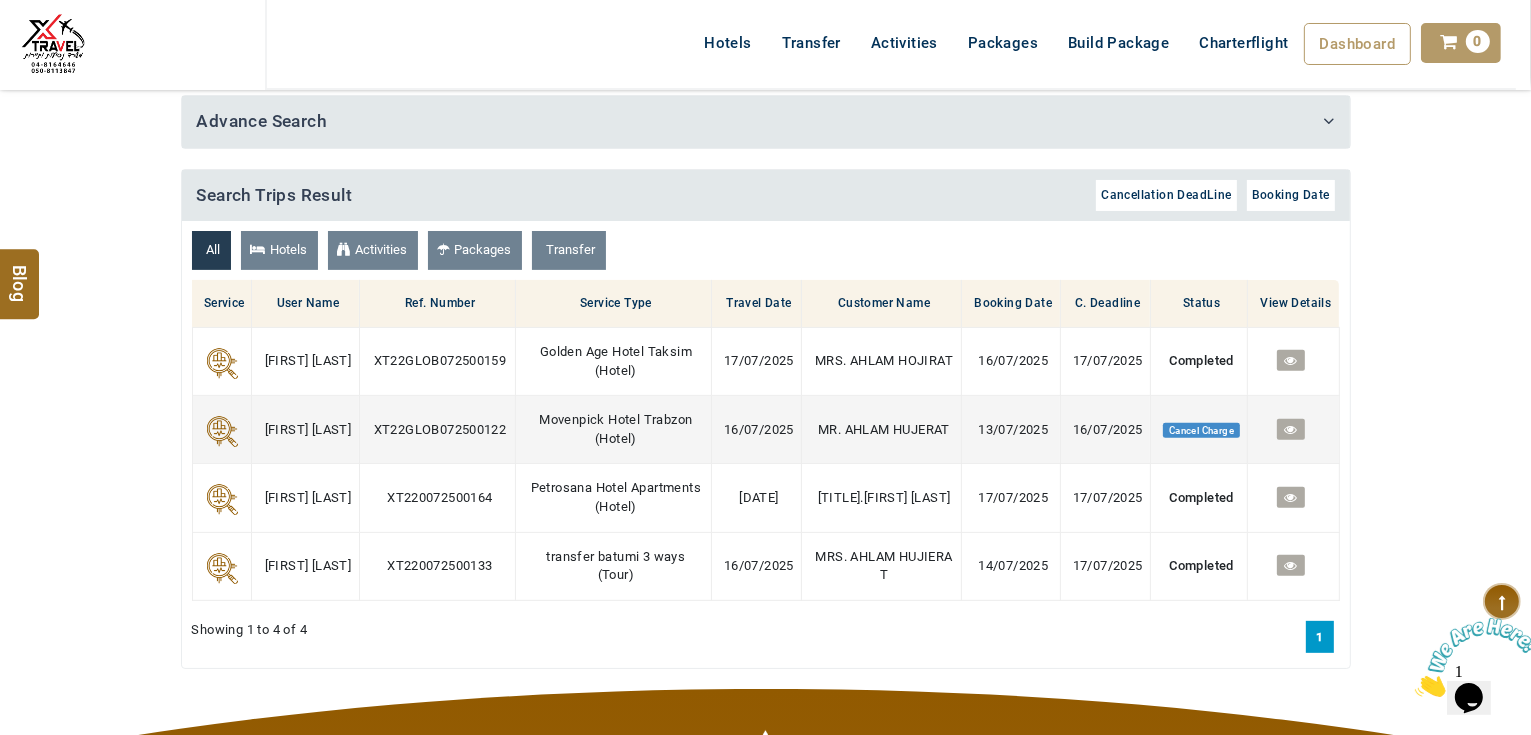 click at bounding box center [1290, 429] 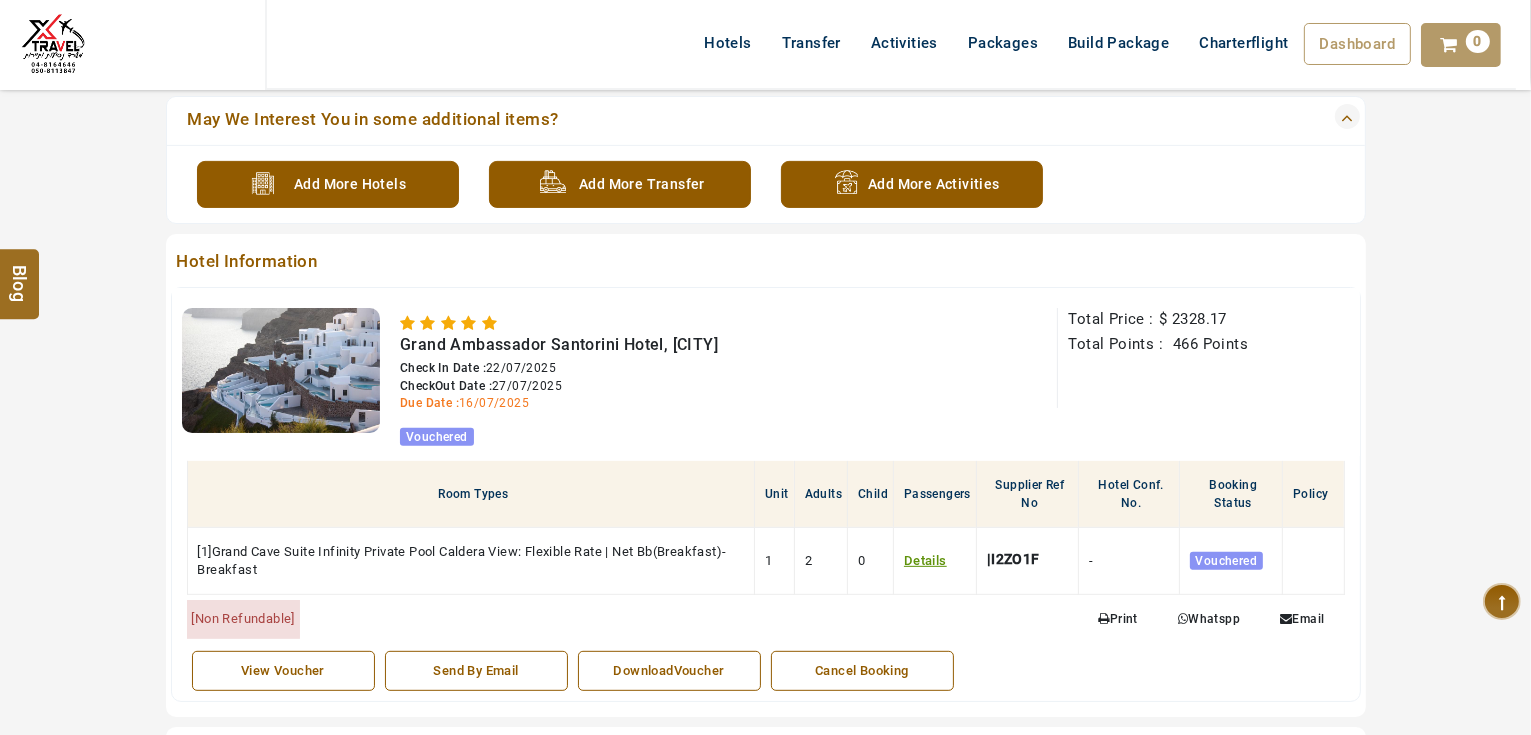 scroll, scrollTop: 880, scrollLeft: 0, axis: vertical 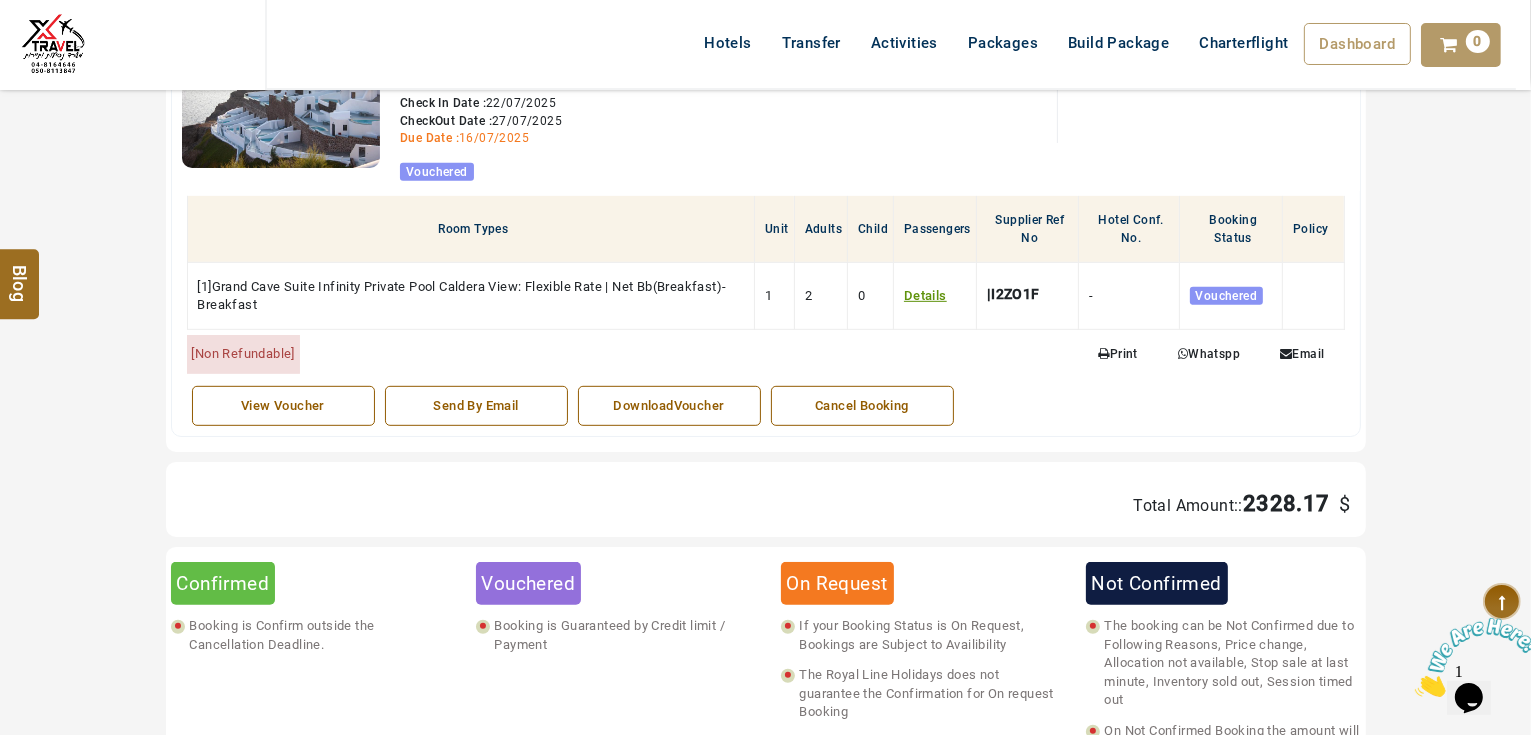 click on "View Voucher" at bounding box center (283, 406) 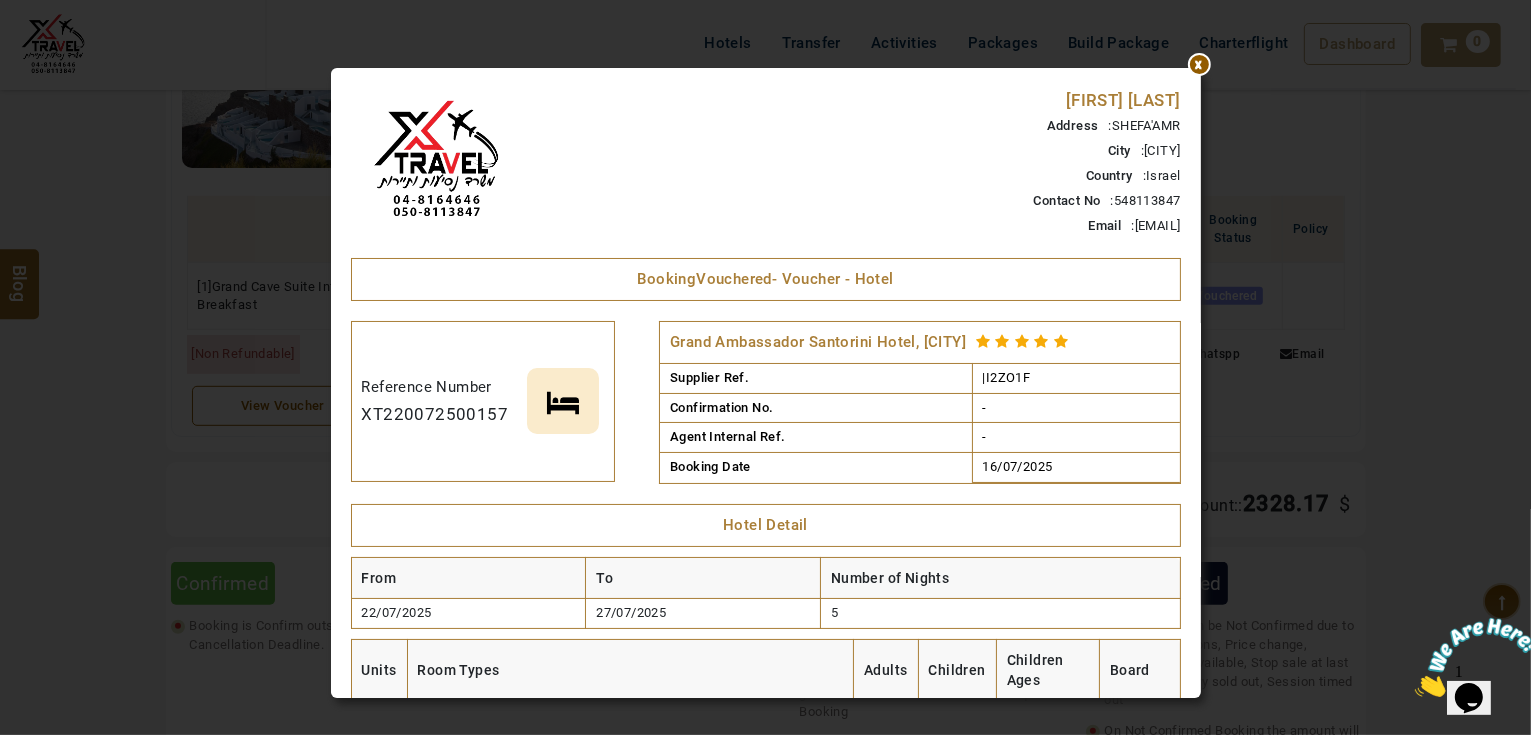 click on "|I2ZO1F" at bounding box center [1007, 377] 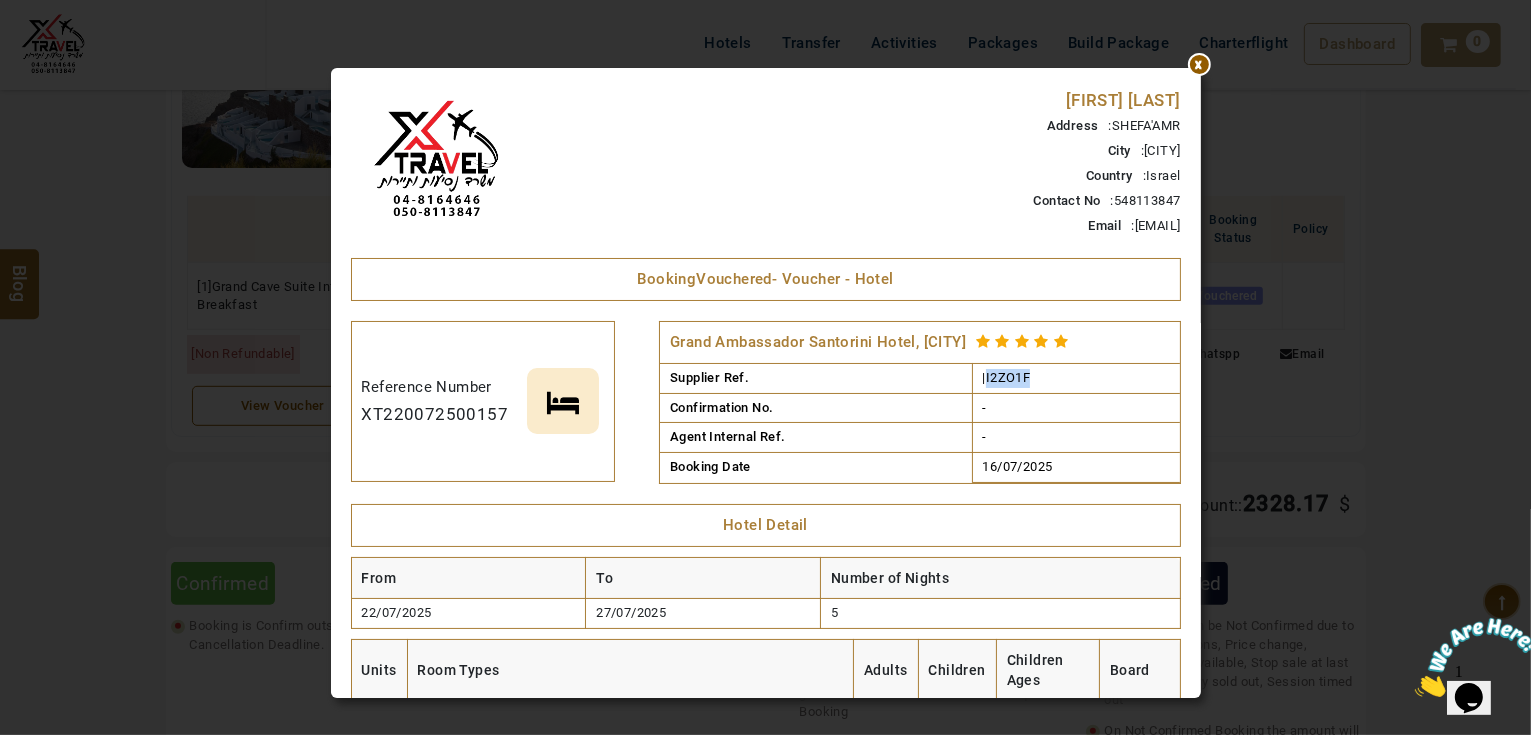 click on "|I2ZO1F" at bounding box center (1007, 377) 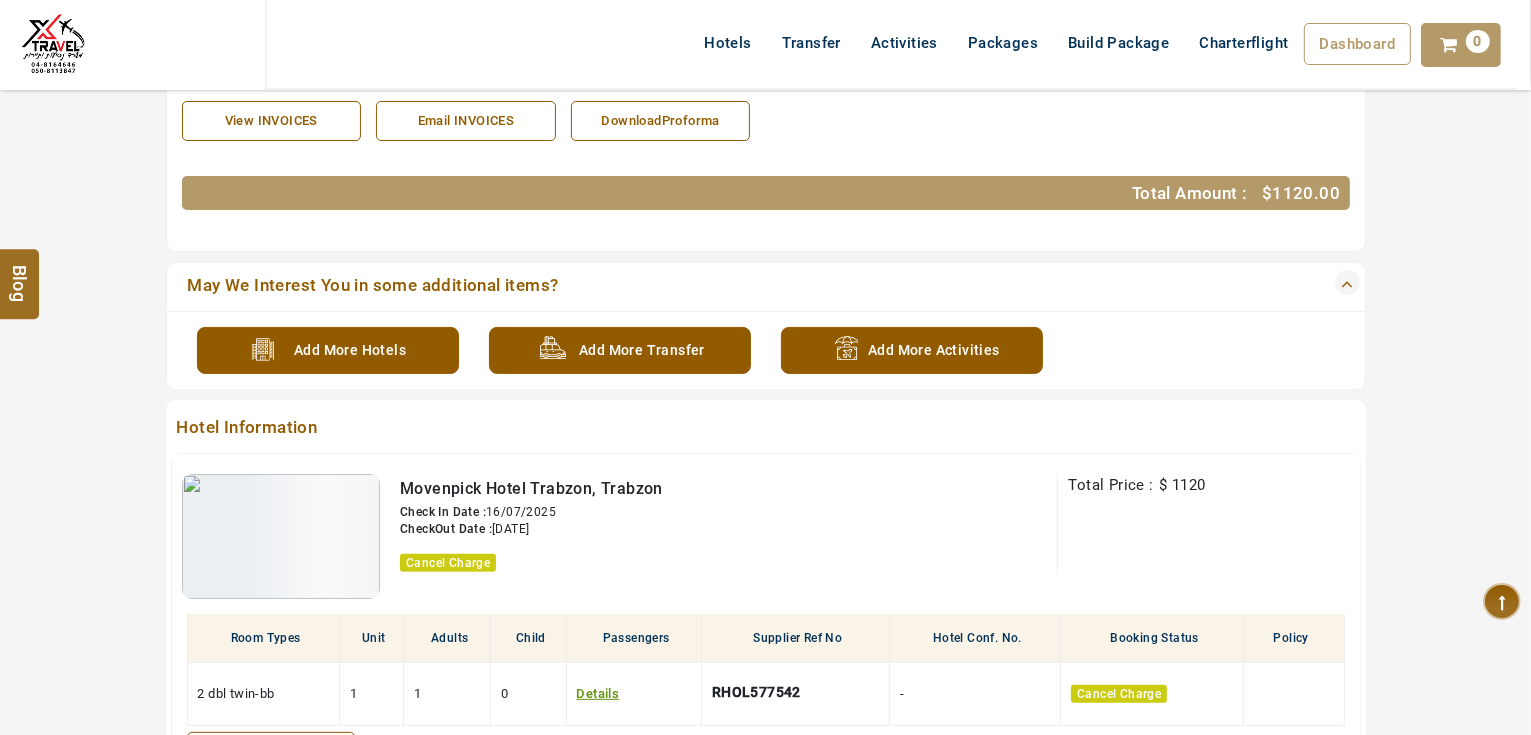 scroll, scrollTop: 720, scrollLeft: 0, axis: vertical 